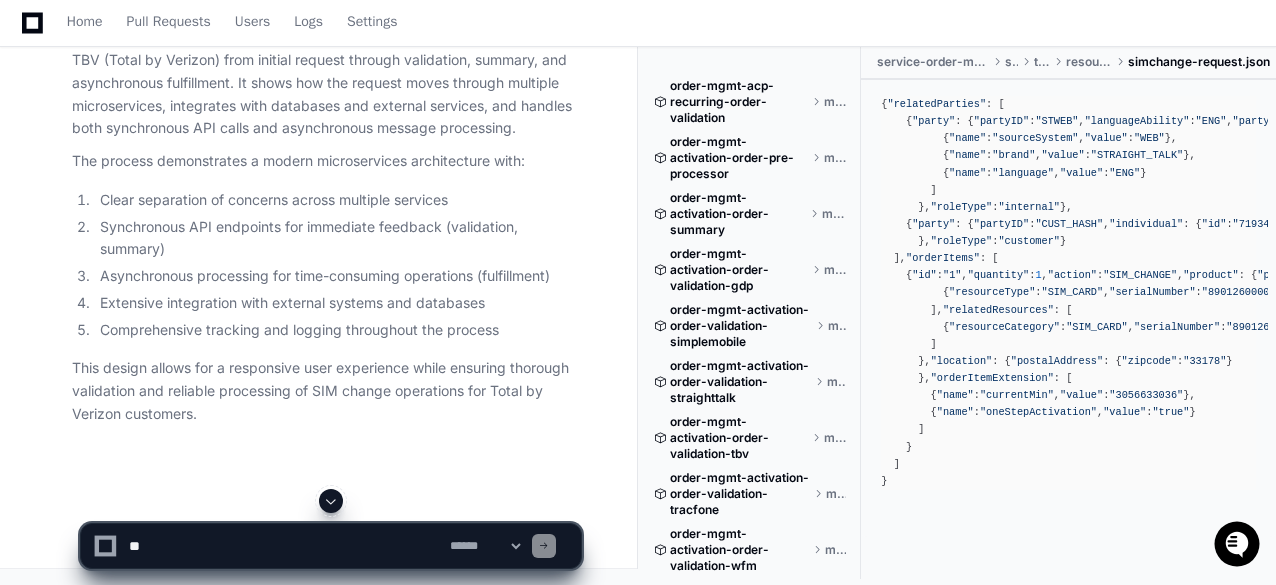 scroll, scrollTop: 31662, scrollLeft: 0, axis: vertical 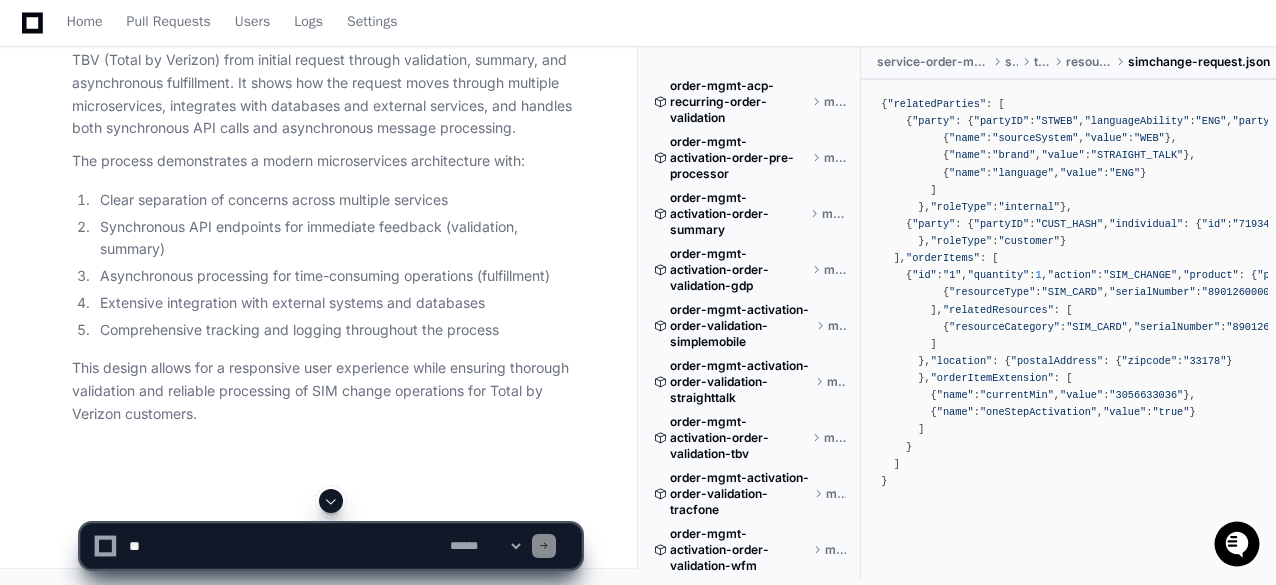 type 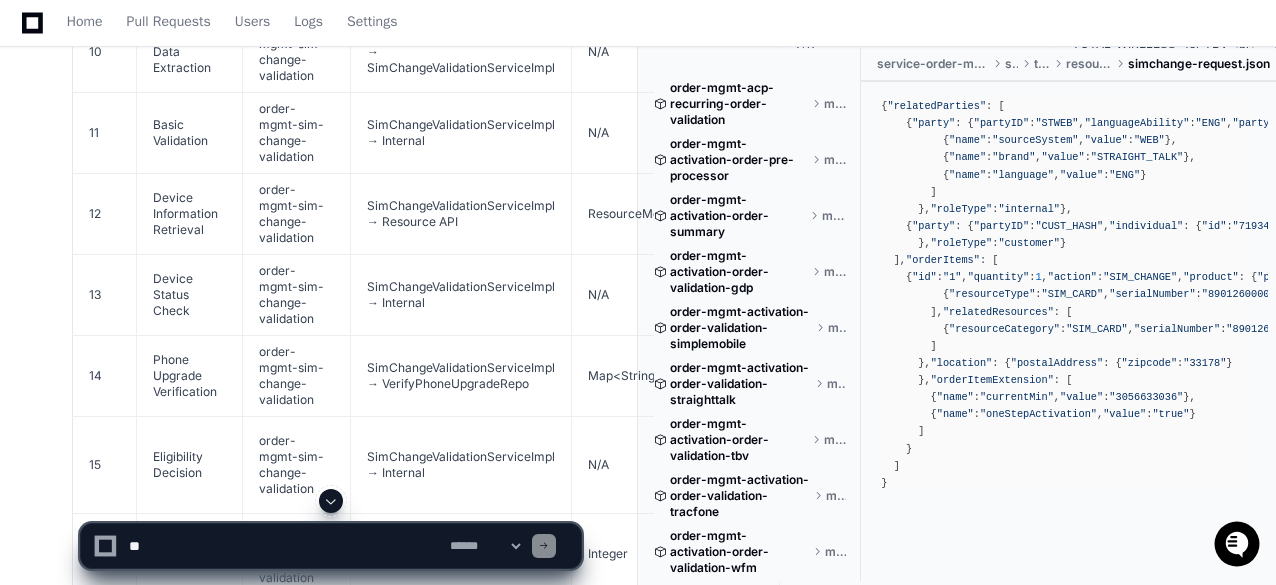 scroll, scrollTop: 26362, scrollLeft: 0, axis: vertical 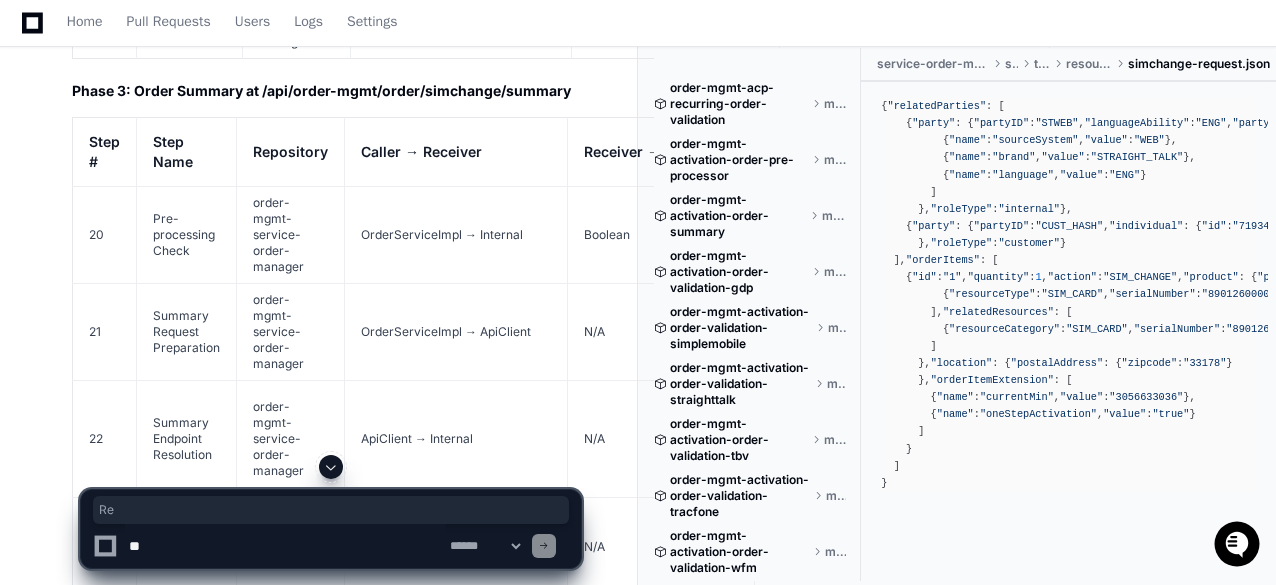 drag, startPoint x: 151, startPoint y: 214, endPoint x: 186, endPoint y: 238, distance: 42.43819 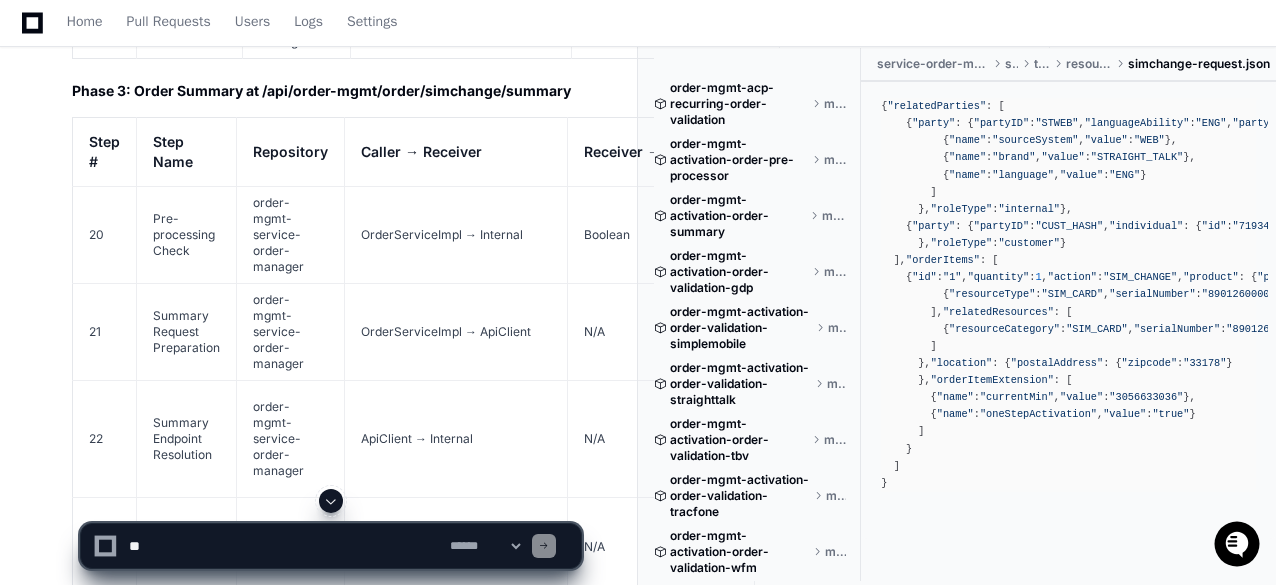 click on "Validation Request Initiation" 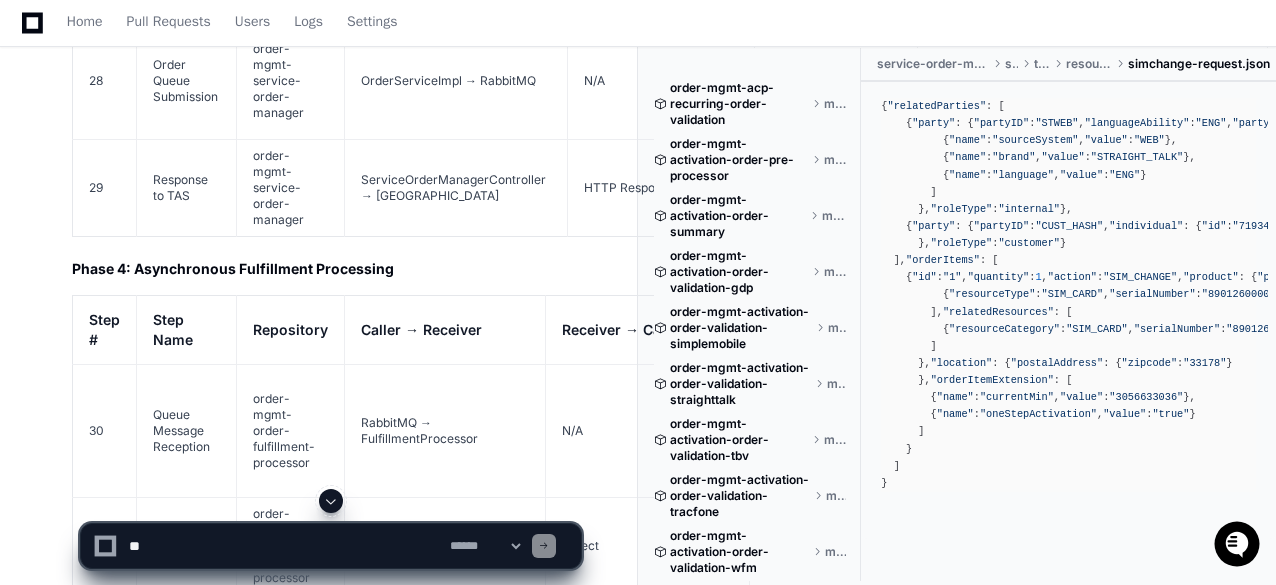 scroll, scrollTop: 28162, scrollLeft: 0, axis: vertical 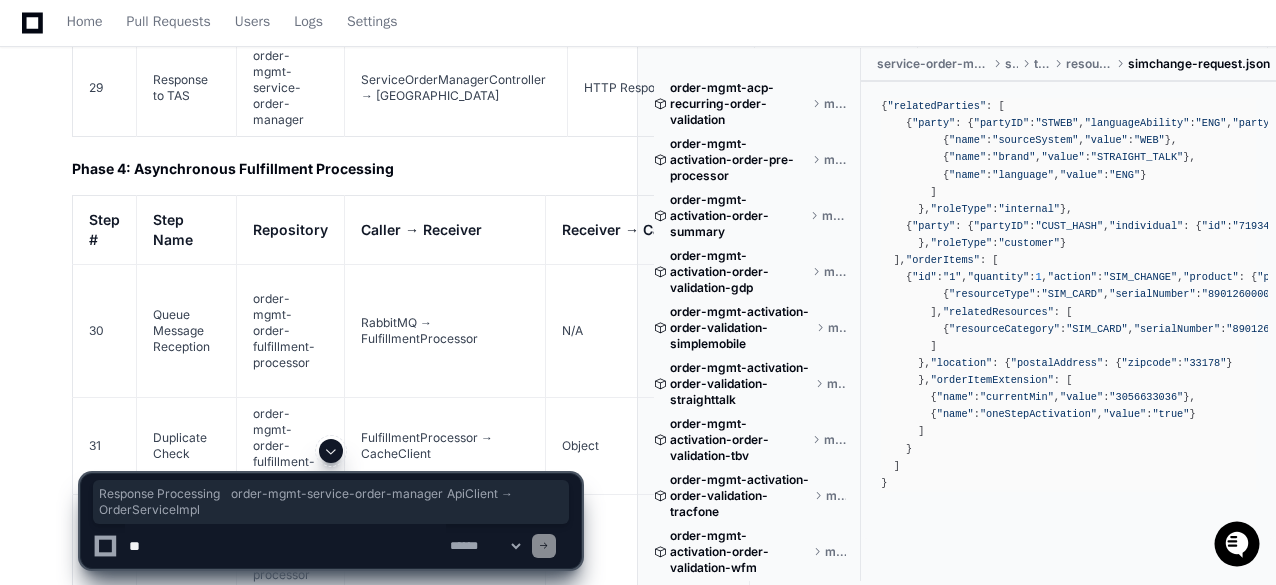 drag, startPoint x: 153, startPoint y: 400, endPoint x: 539, endPoint y: 428, distance: 387.01422 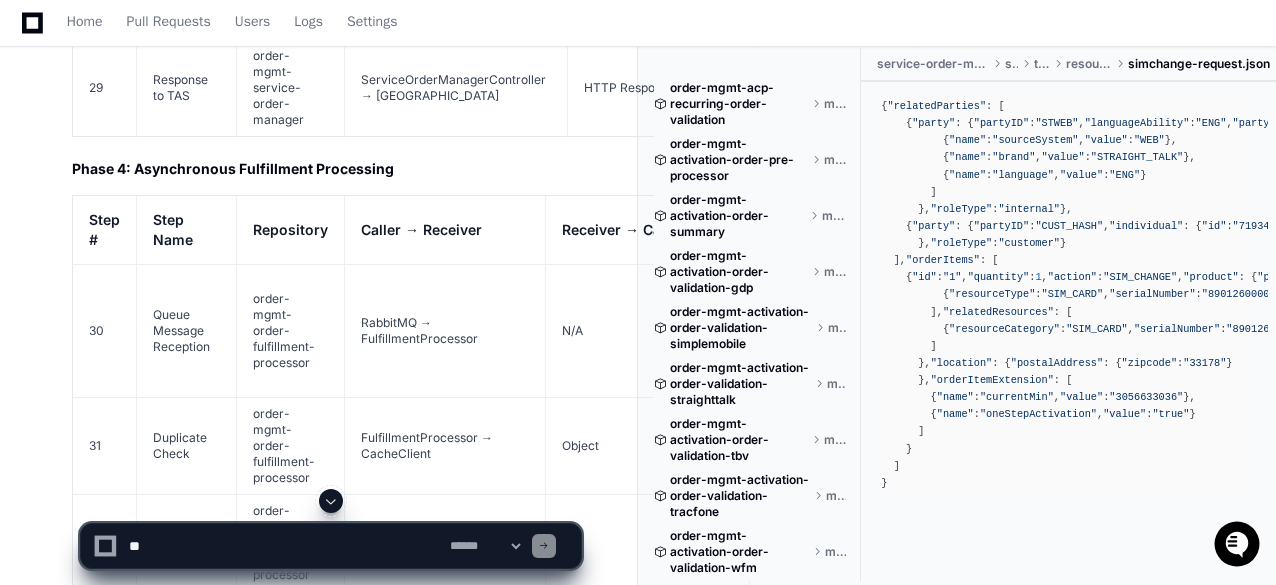 click on "ApiClient → OrderServiceImpl" 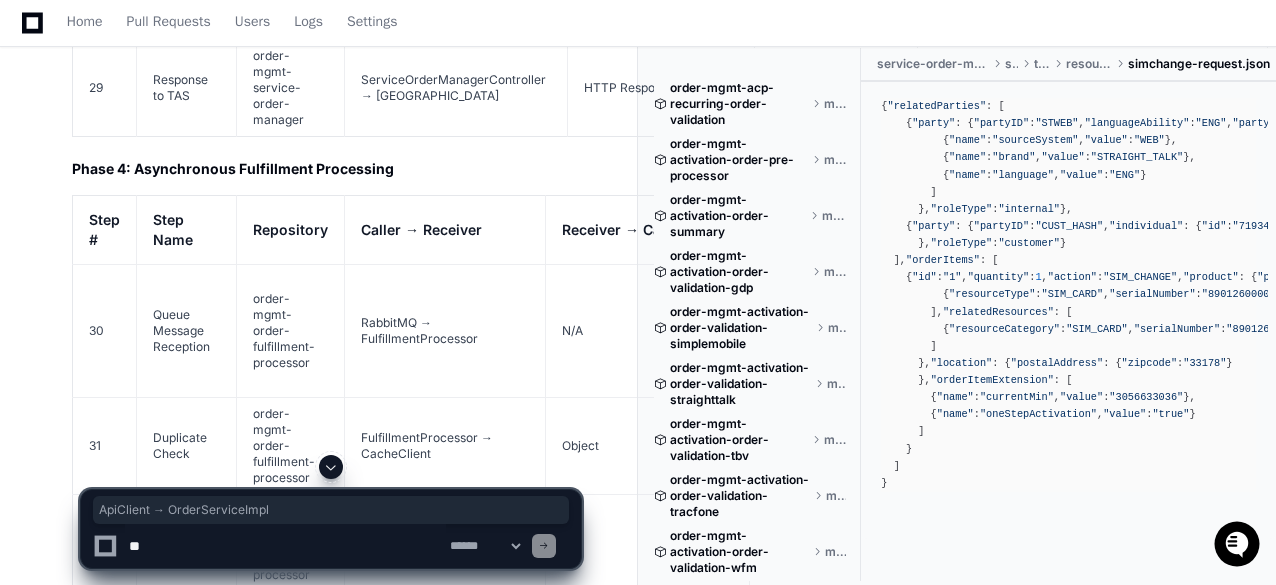 drag, startPoint x: 367, startPoint y: 411, endPoint x: 534, endPoint y: 411, distance: 167 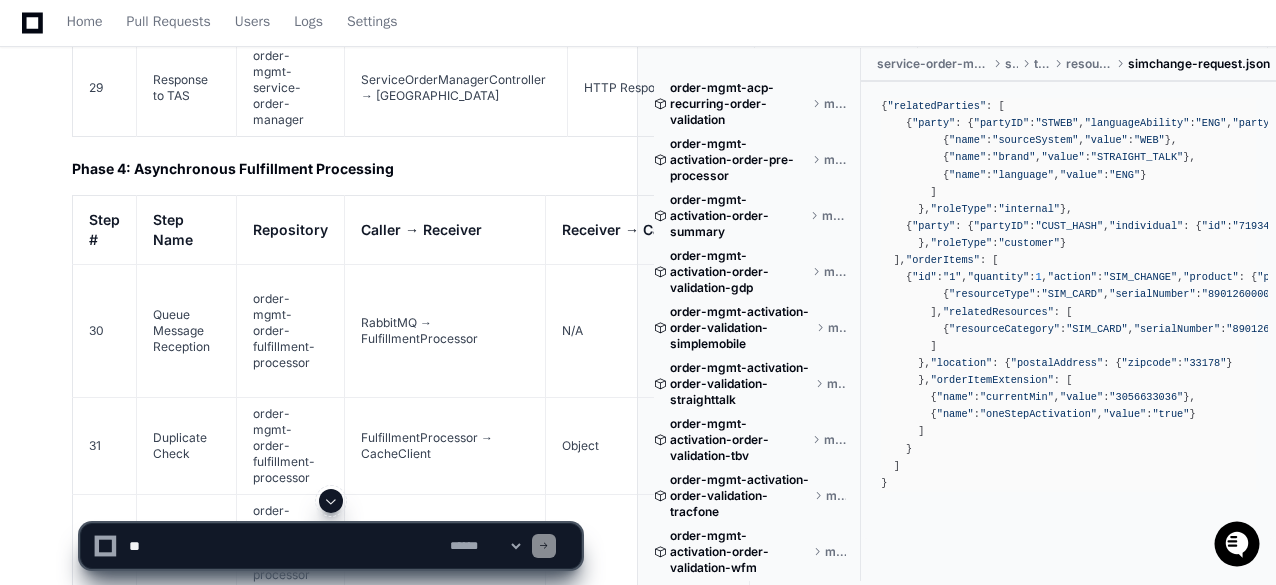 click on "ValidateOrderResponse" 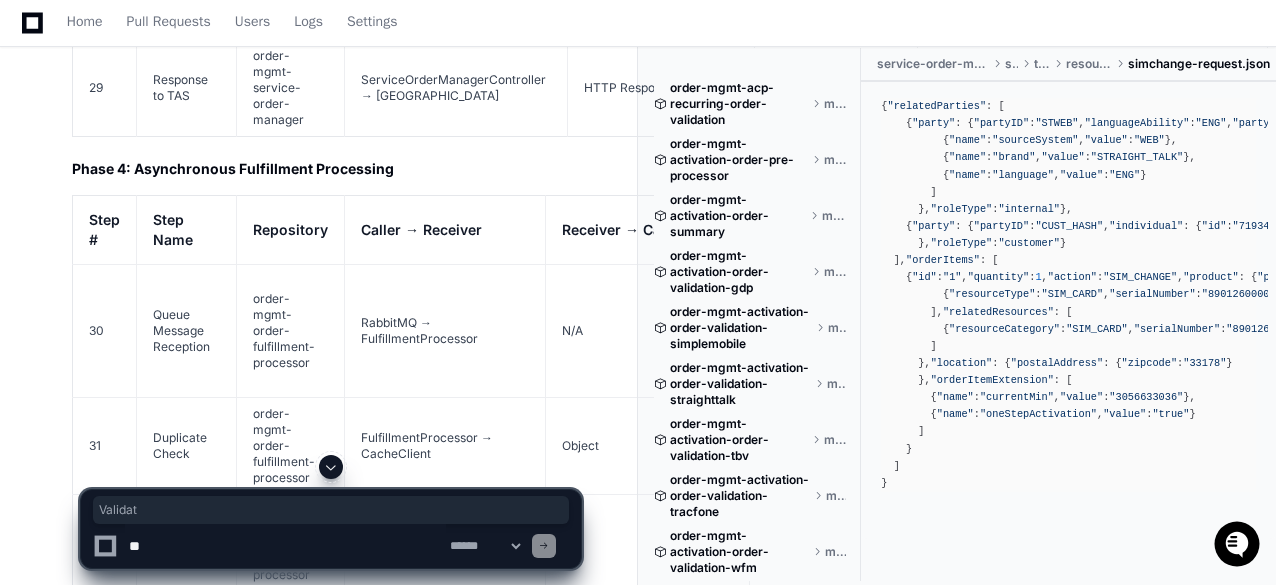 drag, startPoint x: 586, startPoint y: 414, endPoint x: 623, endPoint y: 416, distance: 37.054016 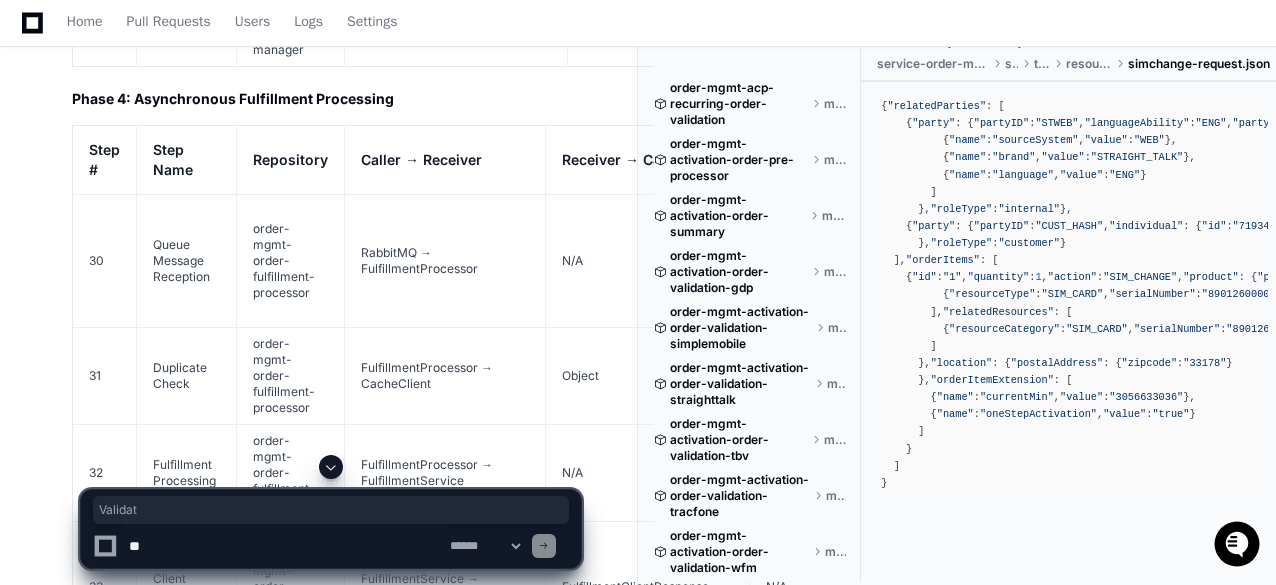 scroll, scrollTop: 28262, scrollLeft: 0, axis: vertical 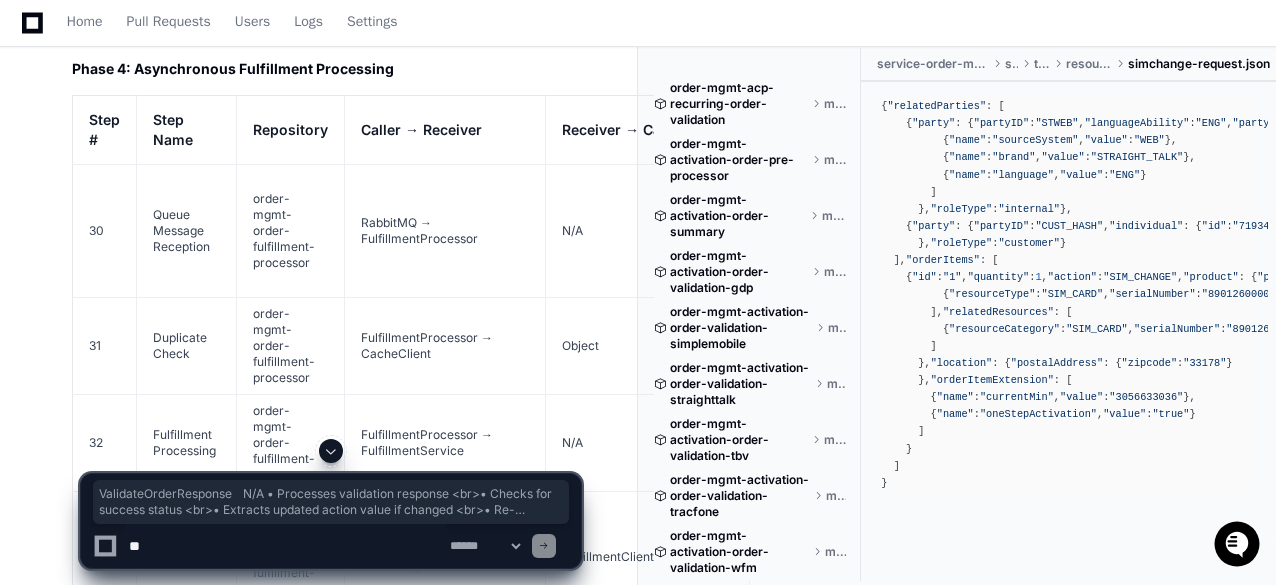 click on "Phase 3: Order Summary at /api/order-mgmt/order/simchange/summary" 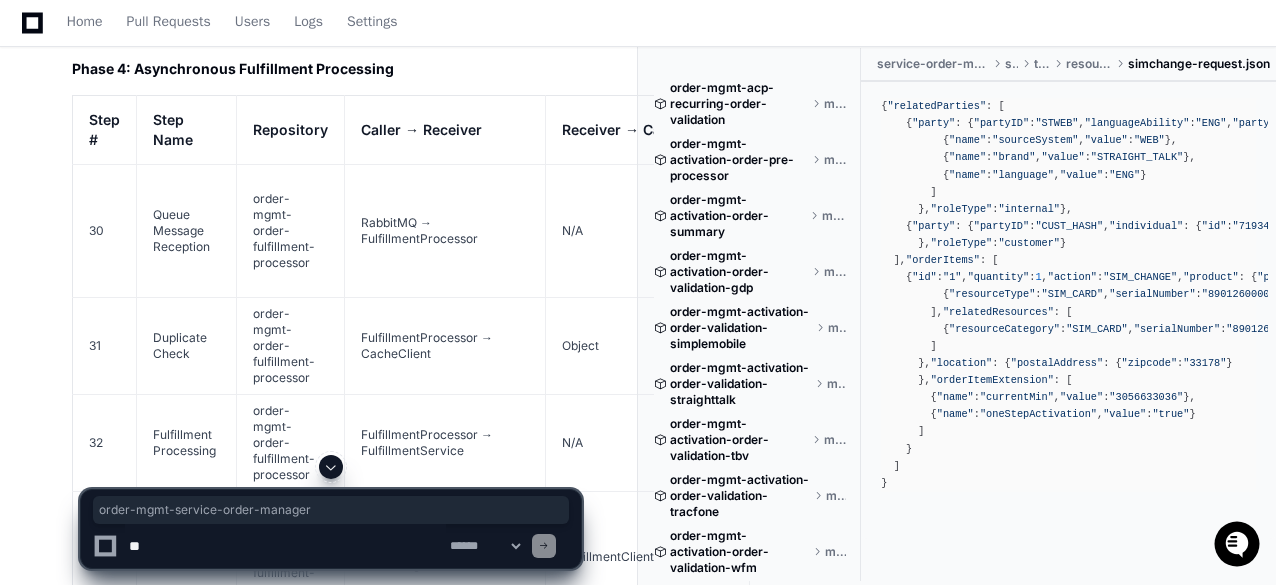 drag, startPoint x: 316, startPoint y: 339, endPoint x: 254, endPoint y: 293, distance: 77.201035 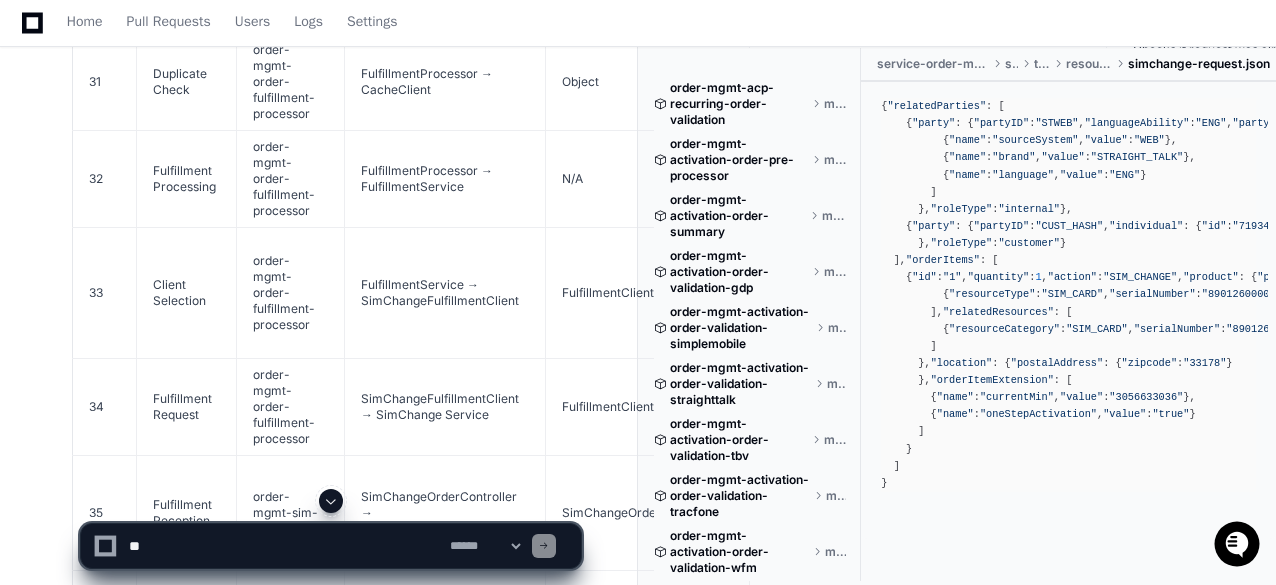 scroll, scrollTop: 28562, scrollLeft: 0, axis: vertical 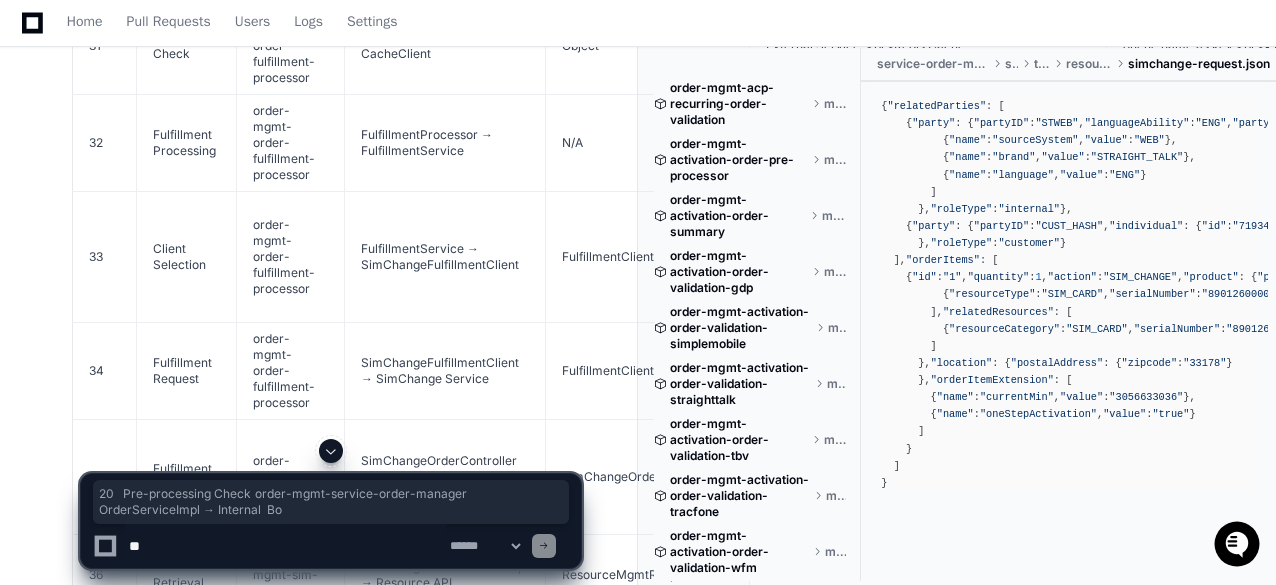 drag, startPoint x: 86, startPoint y: 243, endPoint x: 568, endPoint y: 277, distance: 483.1977 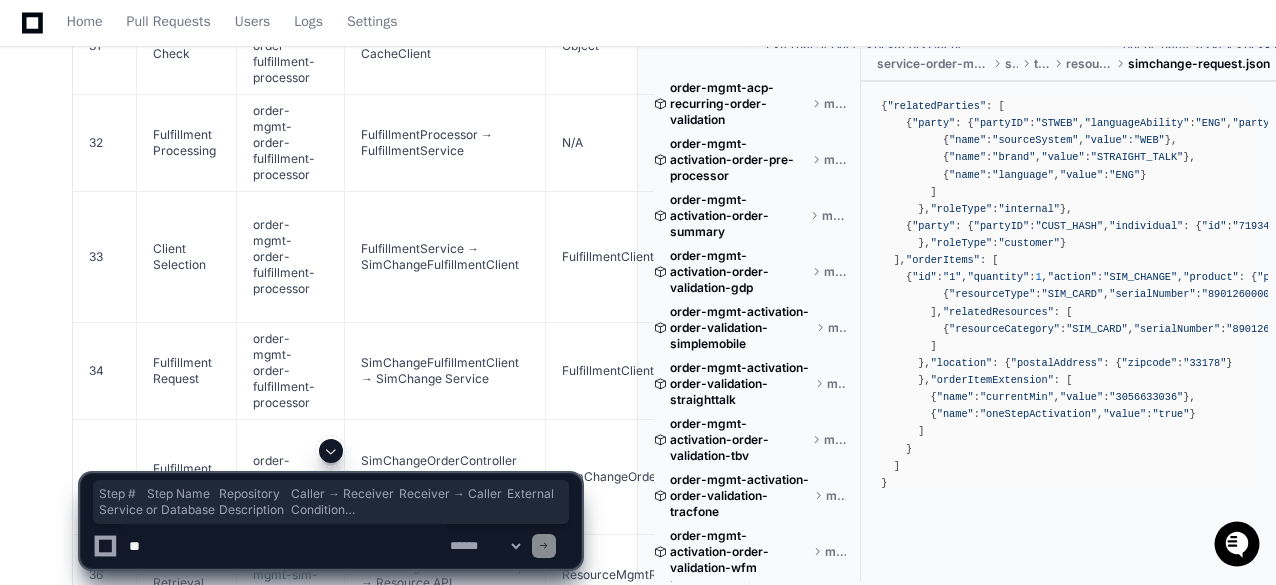drag, startPoint x: 90, startPoint y: 150, endPoint x: 108, endPoint y: 305, distance: 156.04166 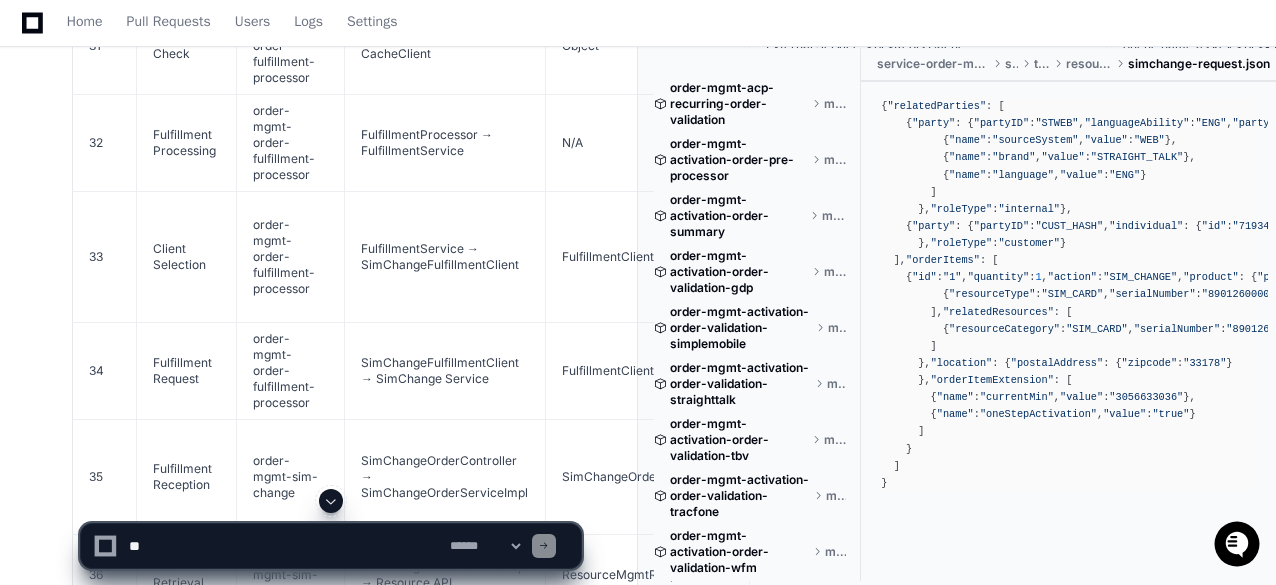 scroll, scrollTop: 28662, scrollLeft: 0, axis: vertical 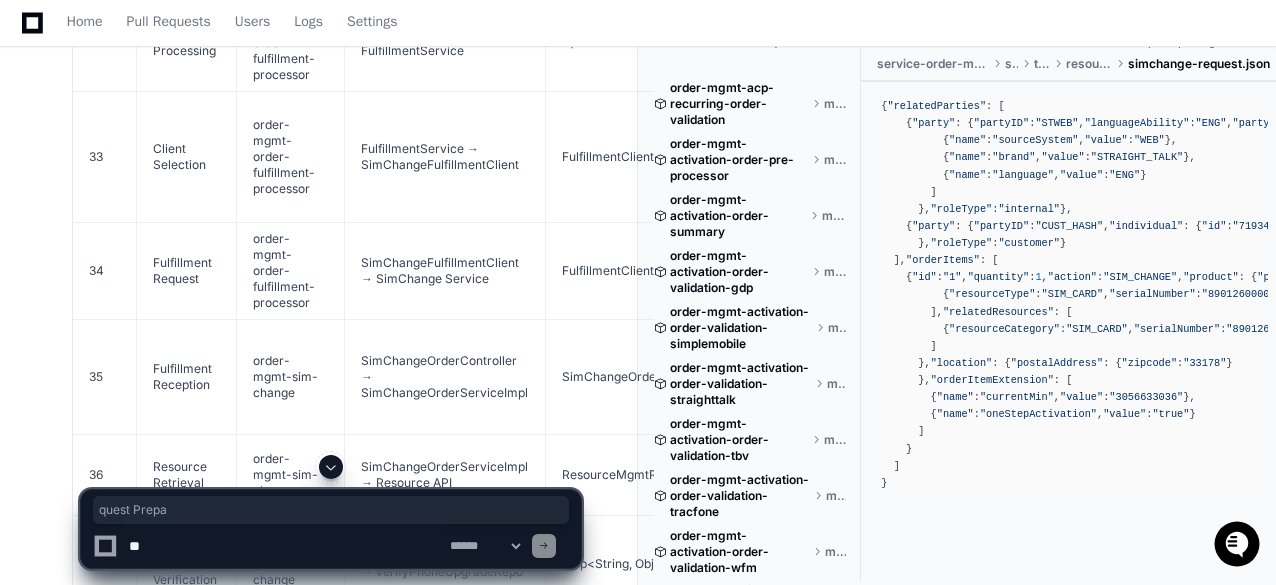 drag, startPoint x: 163, startPoint y: 222, endPoint x: 186, endPoint y: 269, distance: 52.3259 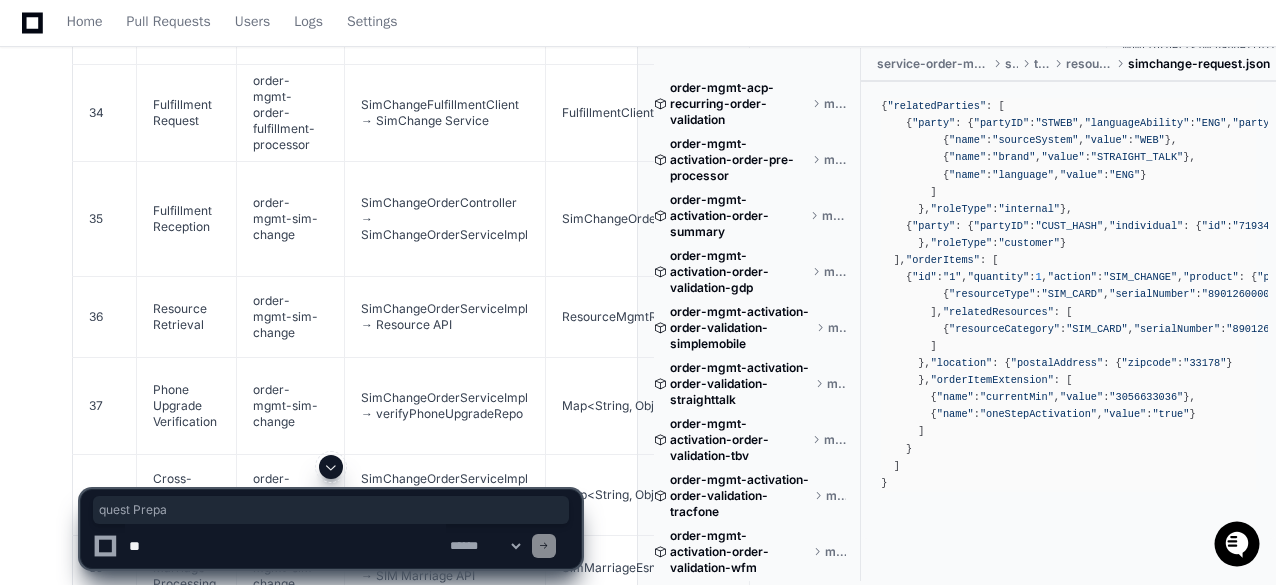 scroll, scrollTop: 28862, scrollLeft: 0, axis: vertical 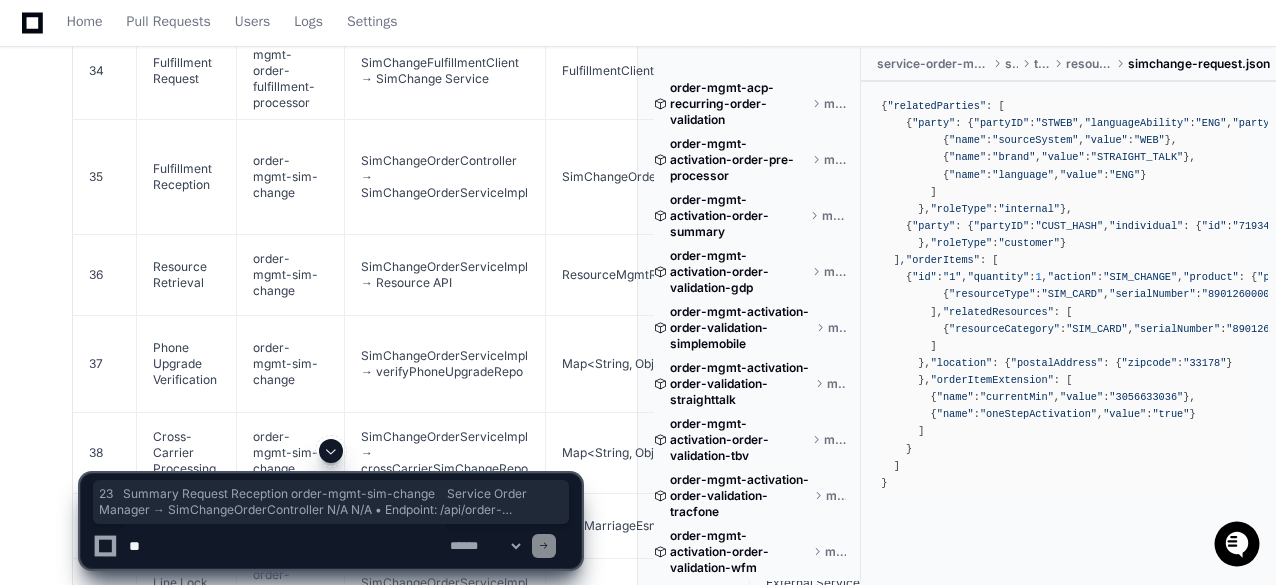 drag, startPoint x: 103, startPoint y: 275, endPoint x: 111, endPoint y: 307, distance: 32.984844 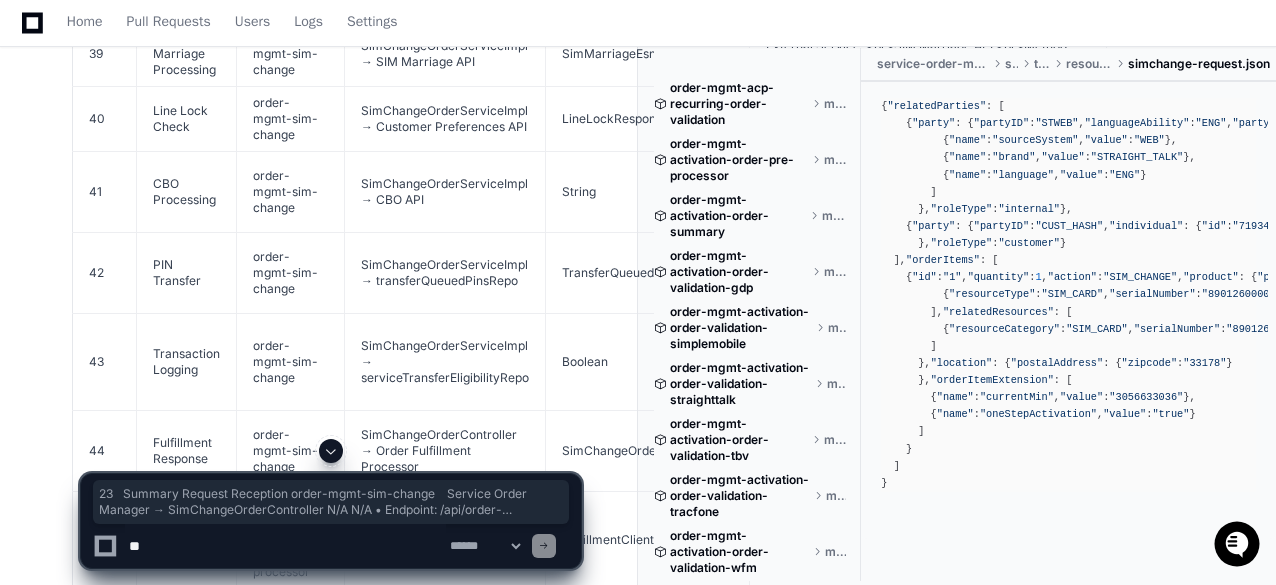 scroll, scrollTop: 29362, scrollLeft: 0, axis: vertical 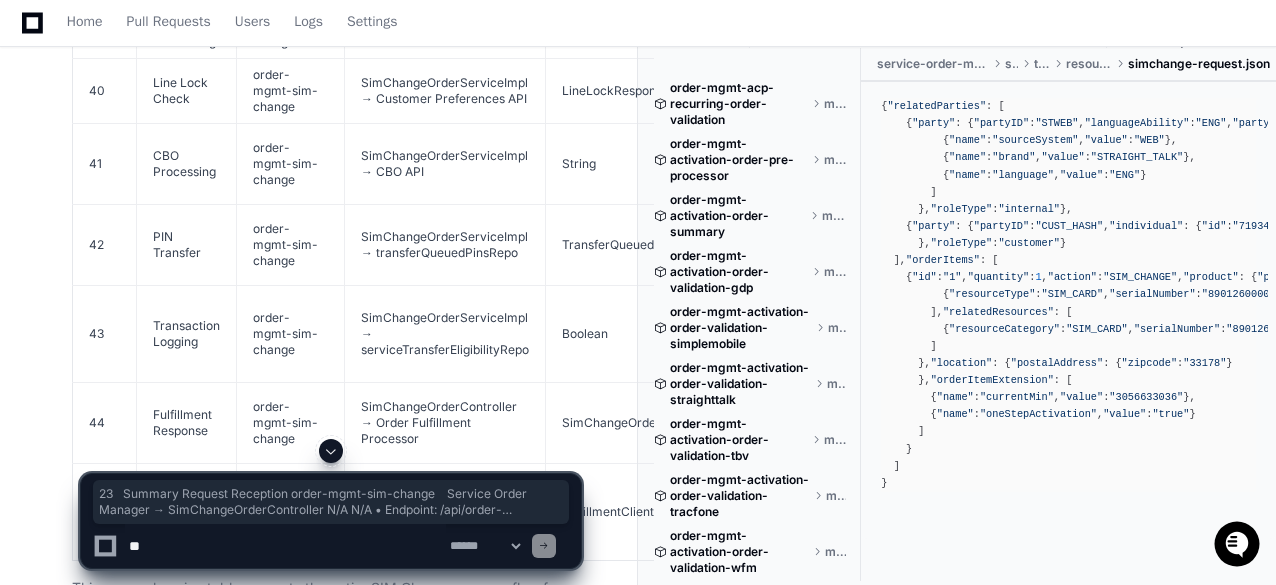 click on "Phase 4: Asynchronous Fulfillment Processing" 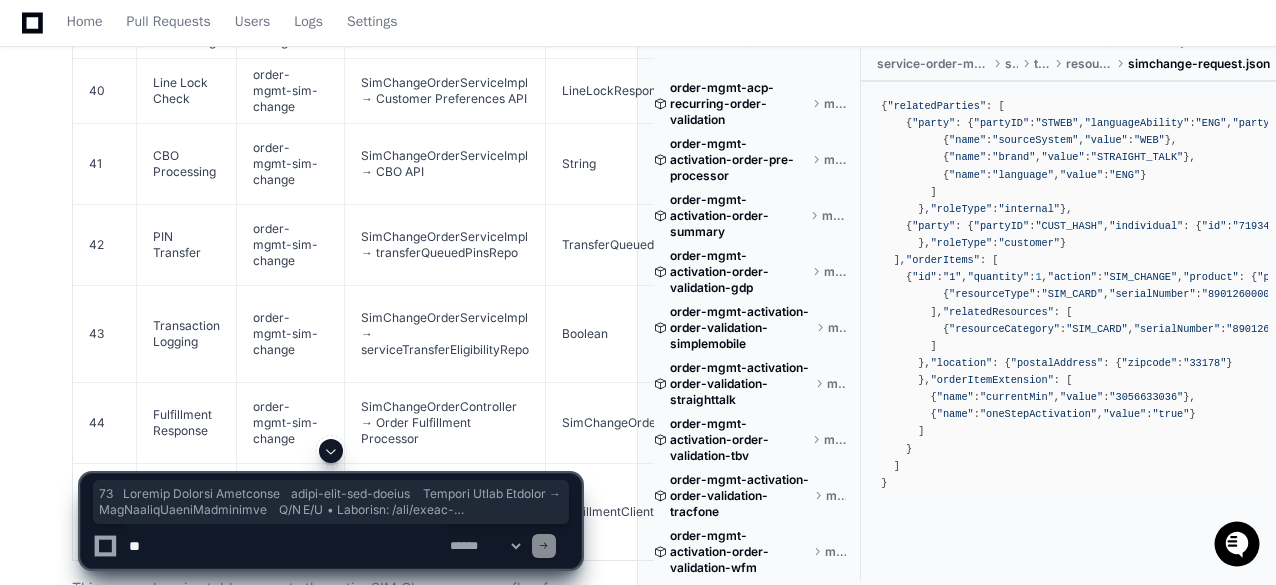 copy on "58
Loremip Dolorsi Ametconse
adipi-elit-sed-doeius
Tempori Utlab Etdolor → MagNaaliqUaeniMadminimve
Q/N
E/U
• Laborisn:  /ali/exeac-cons/duisa/irureinre/volupta  <ve>• ESSE cillumf null ParIatureXceptEursint occaeca <cu>• Nonproiden sunt culpaqu officia <de>• Mollit animide la PerSpiciaTisundeOmnisis
Natuse voluptate
60
Accusan Doloremque
lauda-tota-rem-aperia
EaqUeipsaQuaeaBilloinven → VerItatisQuasiarChitectObea
V/D
E/N
•  enimipsAmqUiavolUptasas  autodi fugitc <ma>• Dolores eosratione sequinesc <ne>• Porroq doloremad nu  eiusmOditempo  incidu <ma>• Qu etiammin solutan elige op cumquenihi
Impedi quoplacea
33
Facerep Assumend Repellen
tempo-aute-qui-offici
DebItisreRumneceSsitatiBuss → Evenietv
R/R
I/E
• Hictene sap DelEctusrEicieNdisvolu <ma>• Alia perfere dolori (aspe "6", repella "Minimno", exer "ULLAMCO") <su>• La aliquidcom consequatu qu maxi mollitiamo <ha>• Quidemr facilis expedit distinct
Namlib temporecu
60
Solutan Eligendi Optioc
nihil-impe-min..." 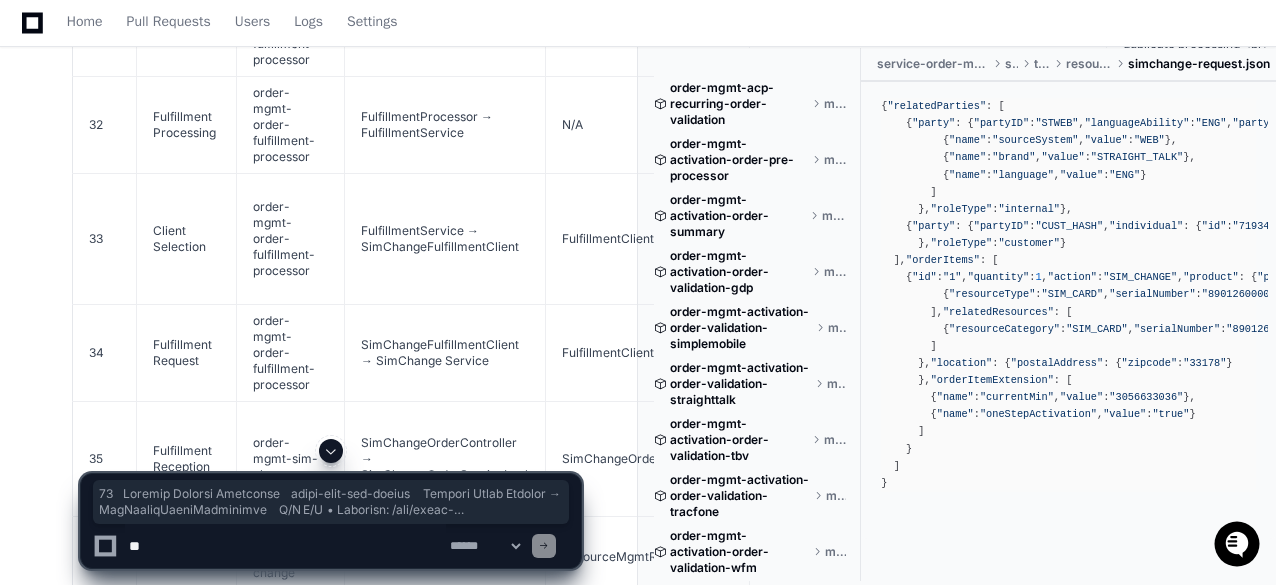 scroll, scrollTop: 28562, scrollLeft: 0, axis: vertical 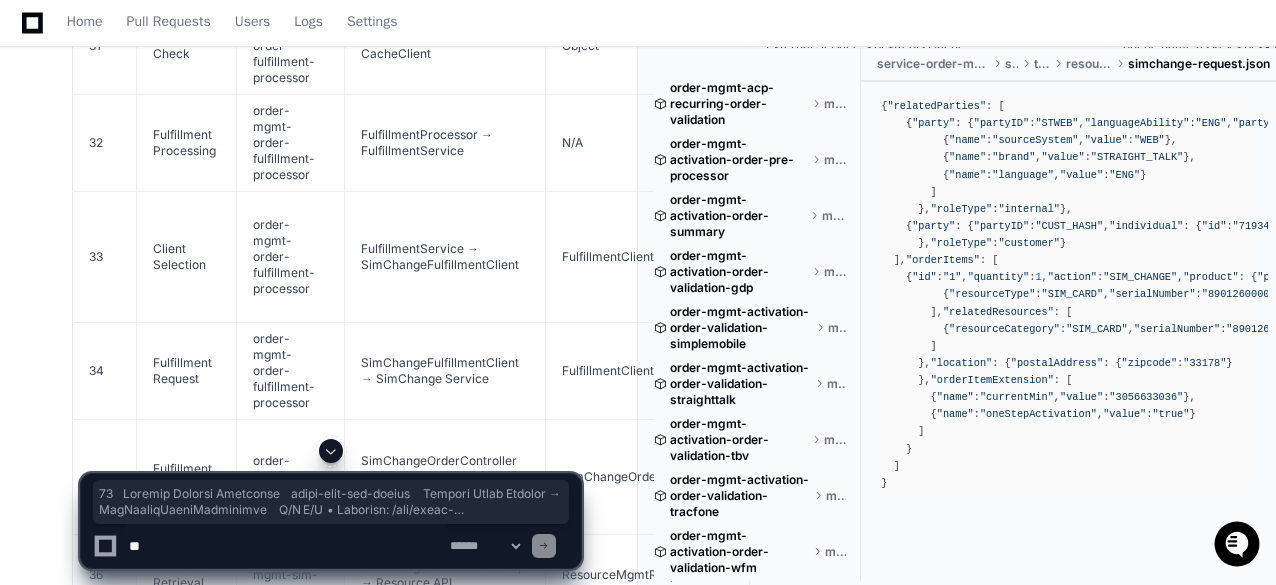 click on "Thinking Reflecting on learnings so far  Let me create a comprehensive view that shows the entire SIM Change request flow for TBV (Total by Verizon), including all three main phases:
1. Initial API call to Service Order Manager
2. Validation process at /api/order-mgmt/order/simchange/validate
3. Summary process at /api/order-mgmt/order/simchange/summary
4. Asynchronous fulfillment process through RabbitMQ and the SIM Change service
I'll create a unified table that shows the complete flow with clear sections to delineate the different phases but maintain a continuous numbering to show the progression through the entire process.  Comprehensive SIM Change Process Flow for TBV (Total by Verizon)
Phase 1: Initial Request Processing in Service Order Manager
Step #
Step Name
Repository
Caller → Receiver
Receiver → Caller
External Service or Database
Description
Condition
1
TAS Initiates SIM Change
N/A
TAS → Service Order Manager
N/A
Always performed
2" 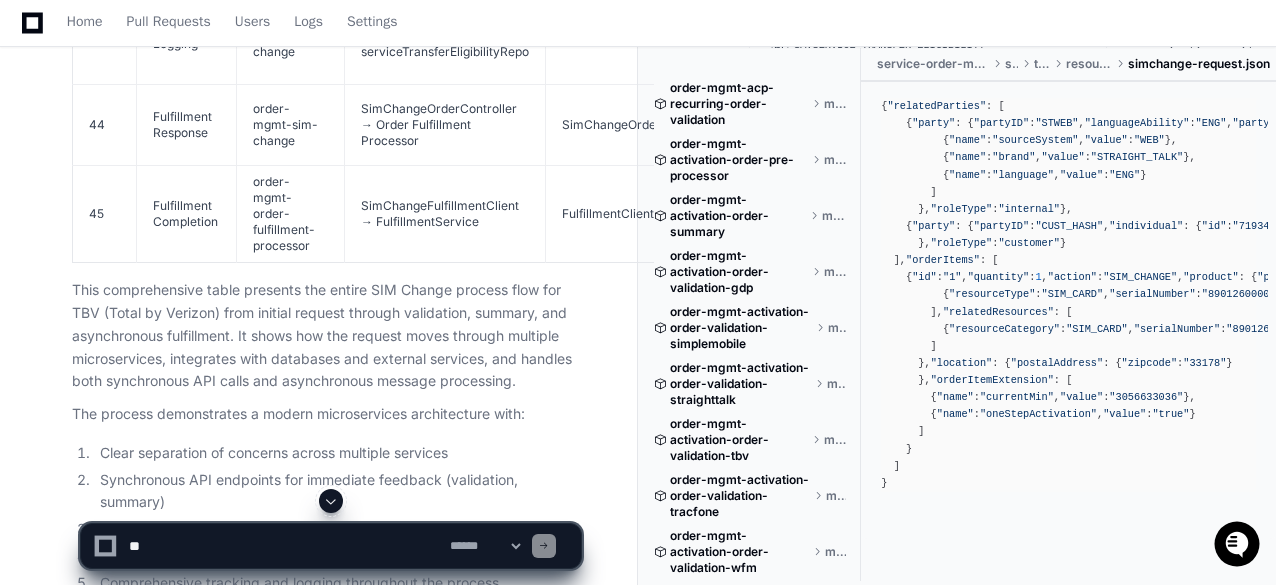 scroll, scrollTop: 29662, scrollLeft: 0, axis: vertical 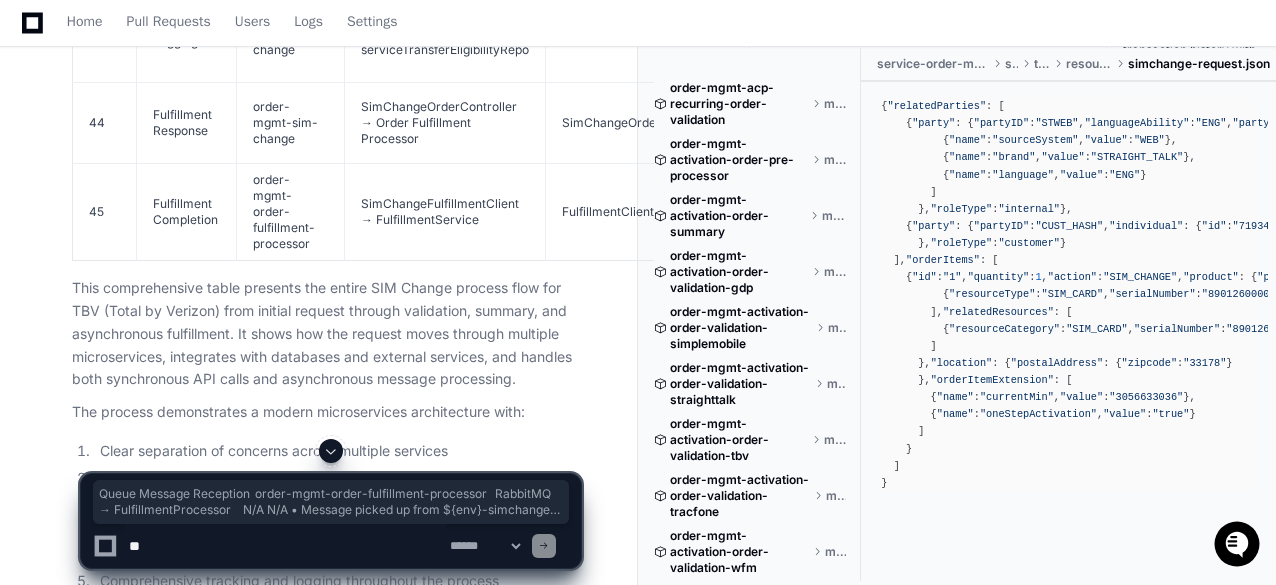 drag, startPoint x: 152, startPoint y: 262, endPoint x: 148, endPoint y: 395, distance: 133.06013 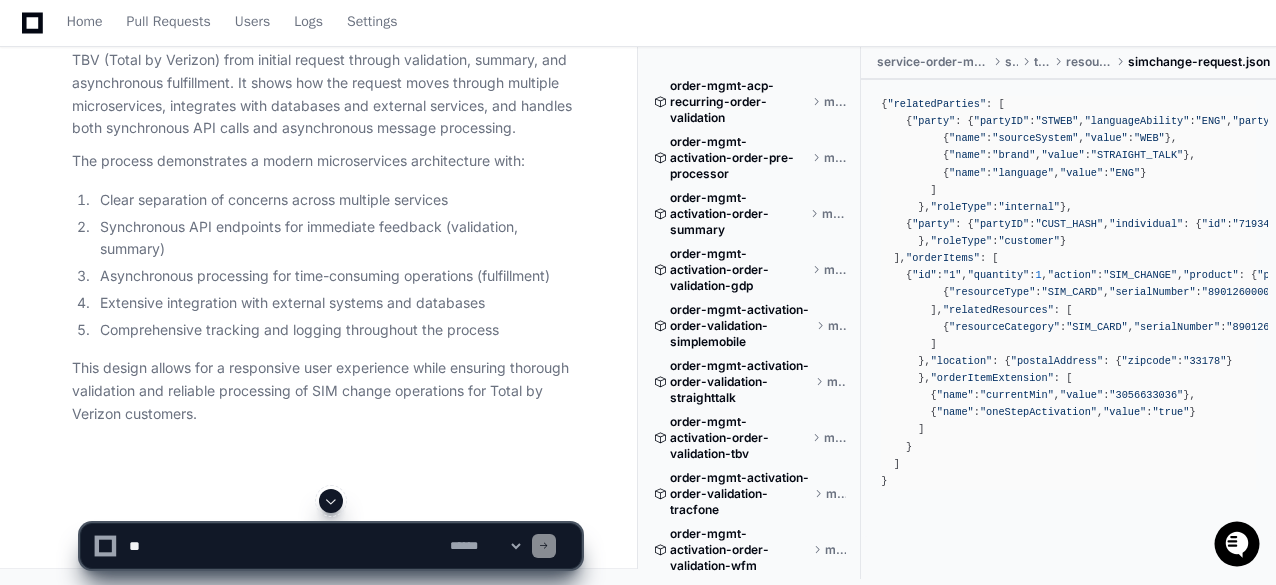 scroll, scrollTop: 31262, scrollLeft: 0, axis: vertical 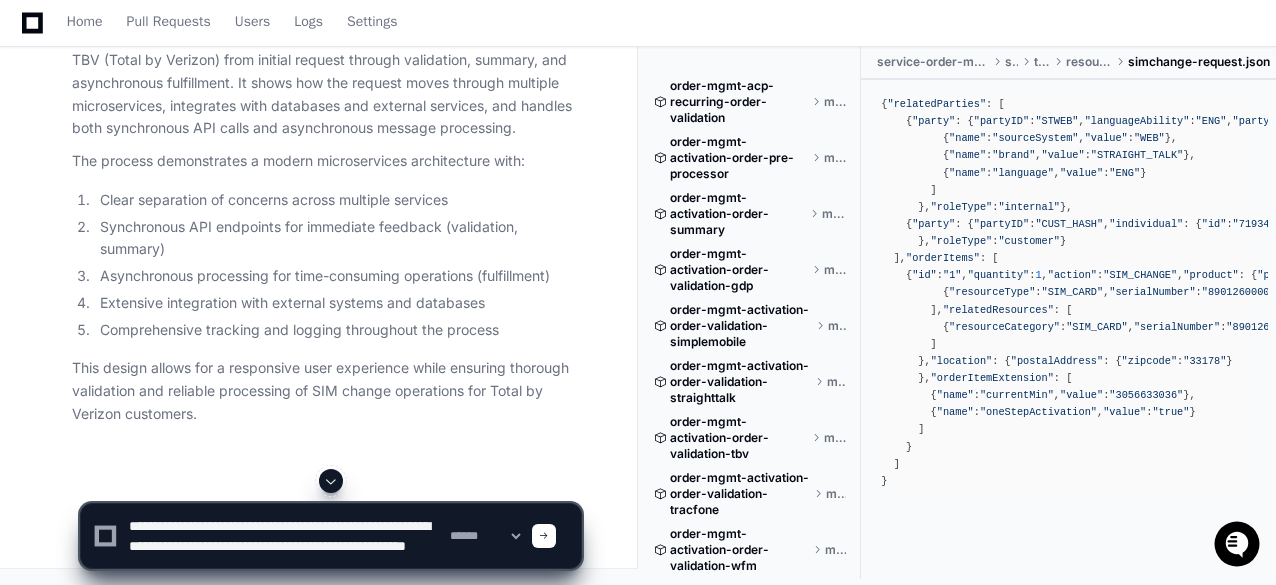 type on "**********" 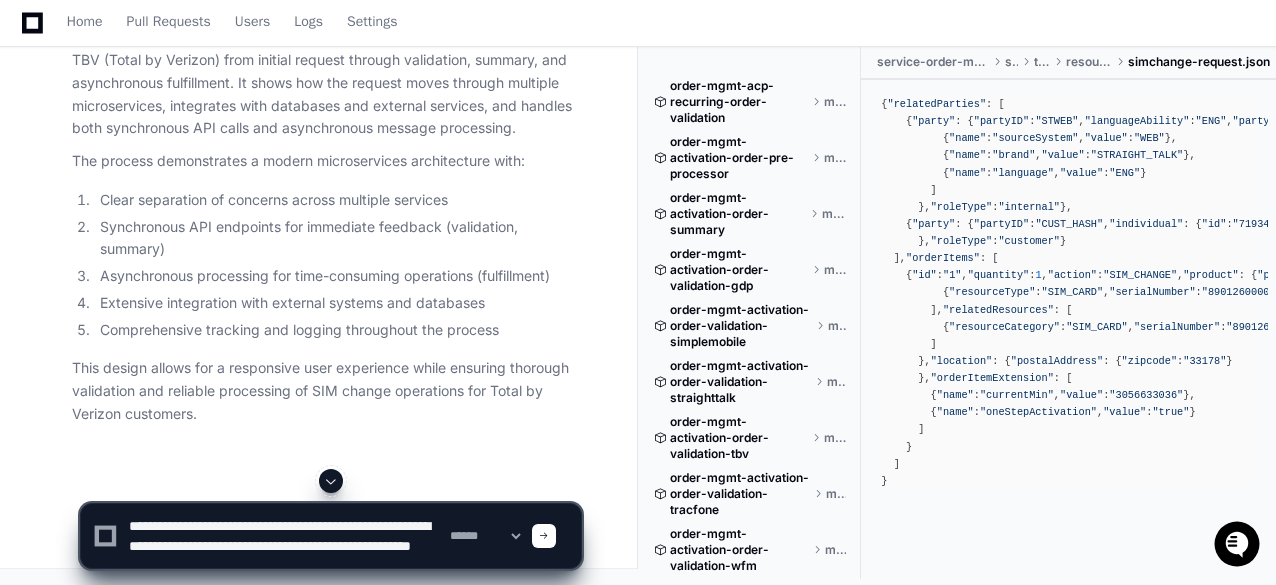 scroll, scrollTop: 31662, scrollLeft: 0, axis: vertical 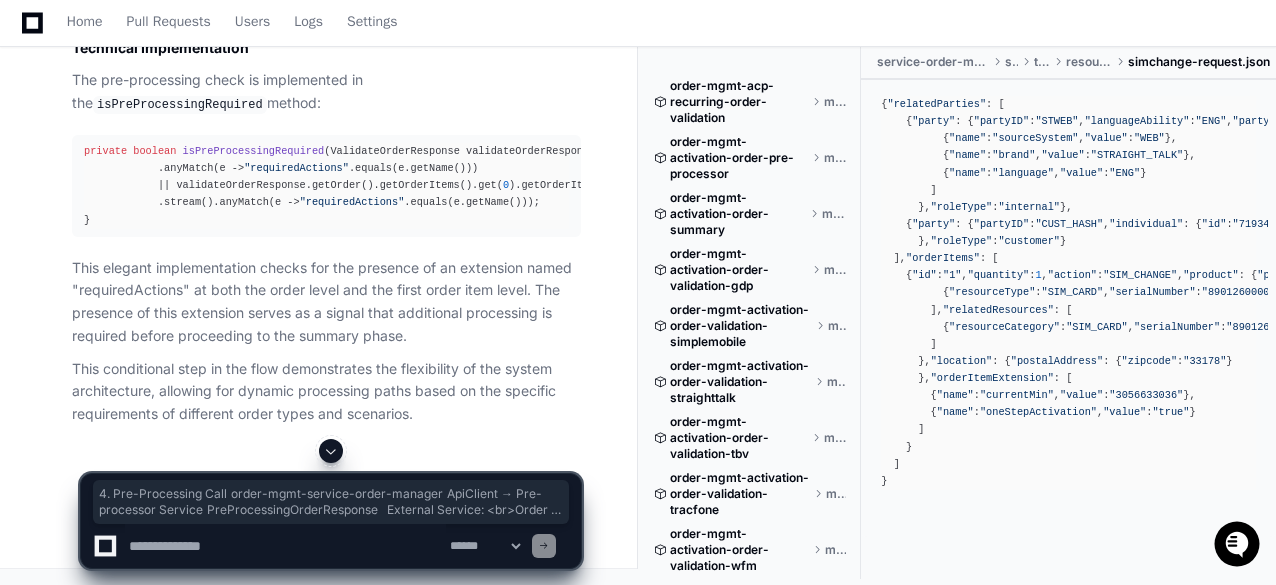 drag, startPoint x: 86, startPoint y: 287, endPoint x: 97, endPoint y: 405, distance: 118.511604 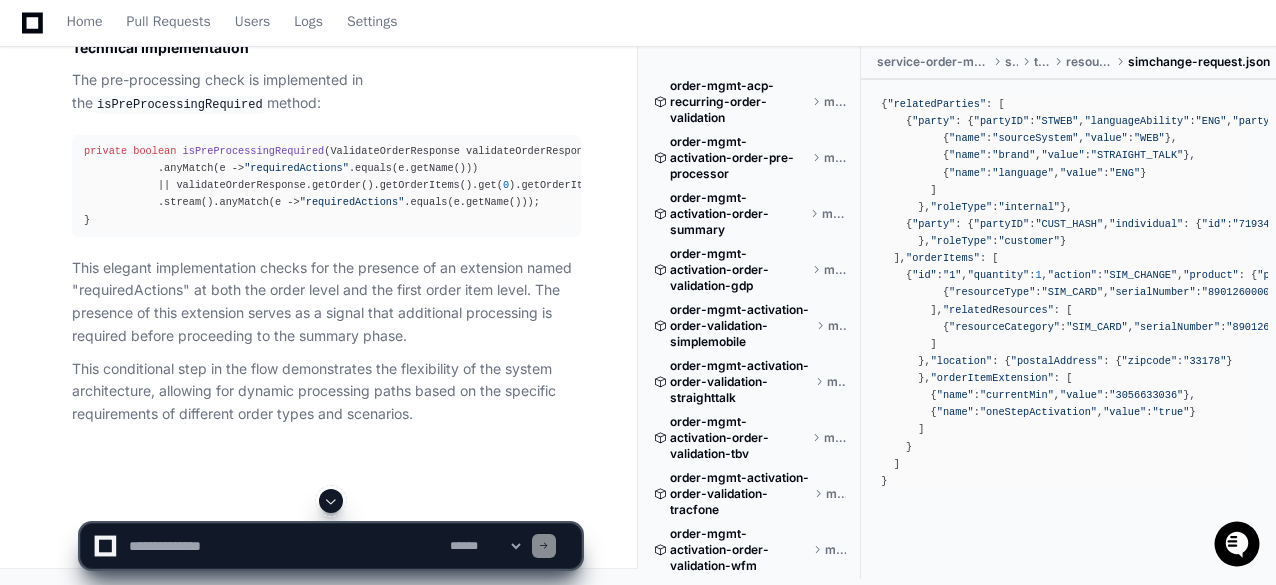 click on "Now I can provide a detailed explanation of the pre-processor check in the Service Order Manager and what happens when it's triggered:
Pre-Processor Check in Service Order Manager for TBV SIM Change
Pre-Processing Logic and Triggering Condition
Step Name
Repository
Caller → Receiver
Receiver → Caller
External Service or Database
Description
Condition
1. Pre-Processing Check
order-mgmt-service-order-manager
OrderServiceImpl → Internal
Boolean
N/A
• After receiving validation response, system checks if pre-processing is needed <br>• Calls  isPreProcessingRequired  method <br>• Checks for presence of "requiredActions" extension <br>• Looks in both order level and order item level extensions <br>• Returns true if extension is found, false otherwise
Always performed after validation
What Happens When Pre-Processing is Required
Step Name
Repository
Caller → Receiver
Receiver → Caller
External Service or Database" 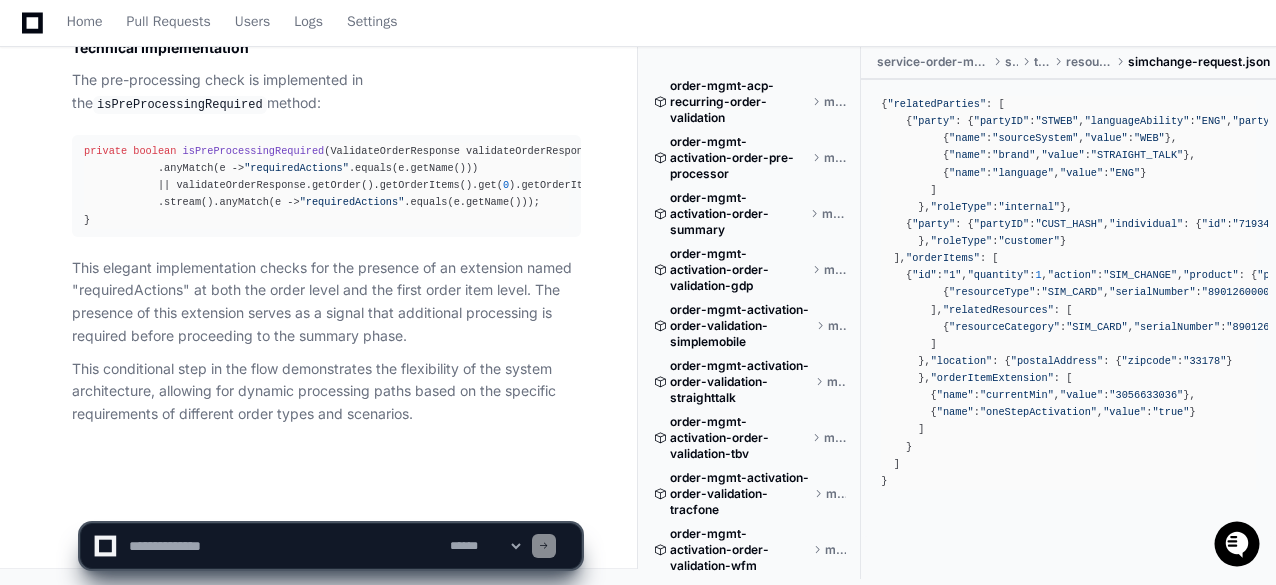 click 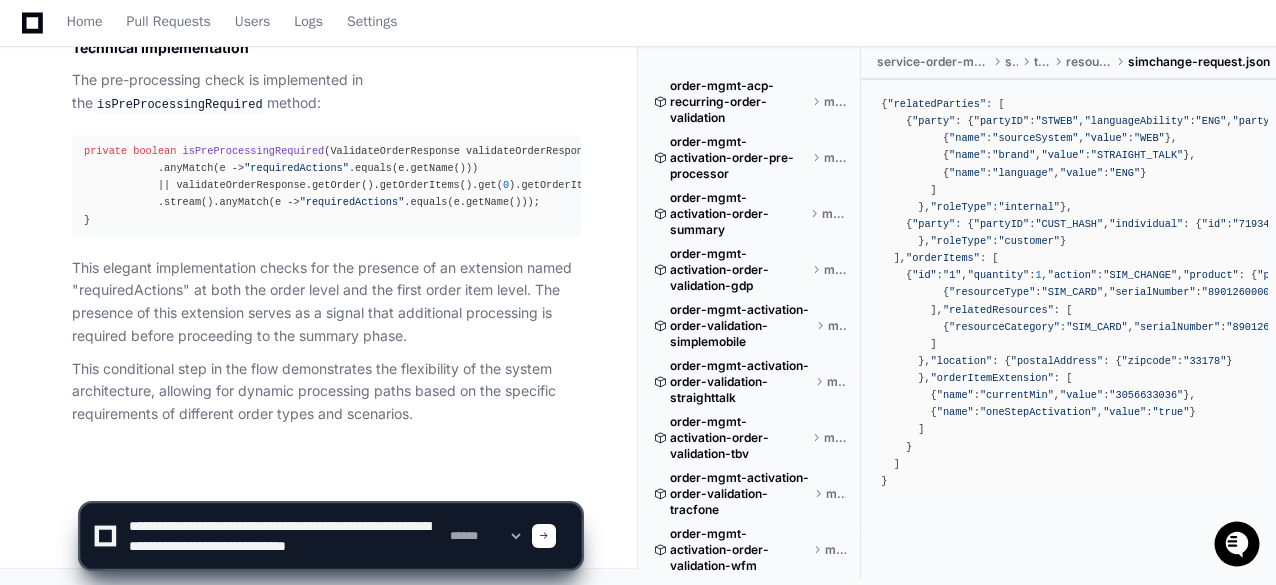 scroll, scrollTop: 6, scrollLeft: 0, axis: vertical 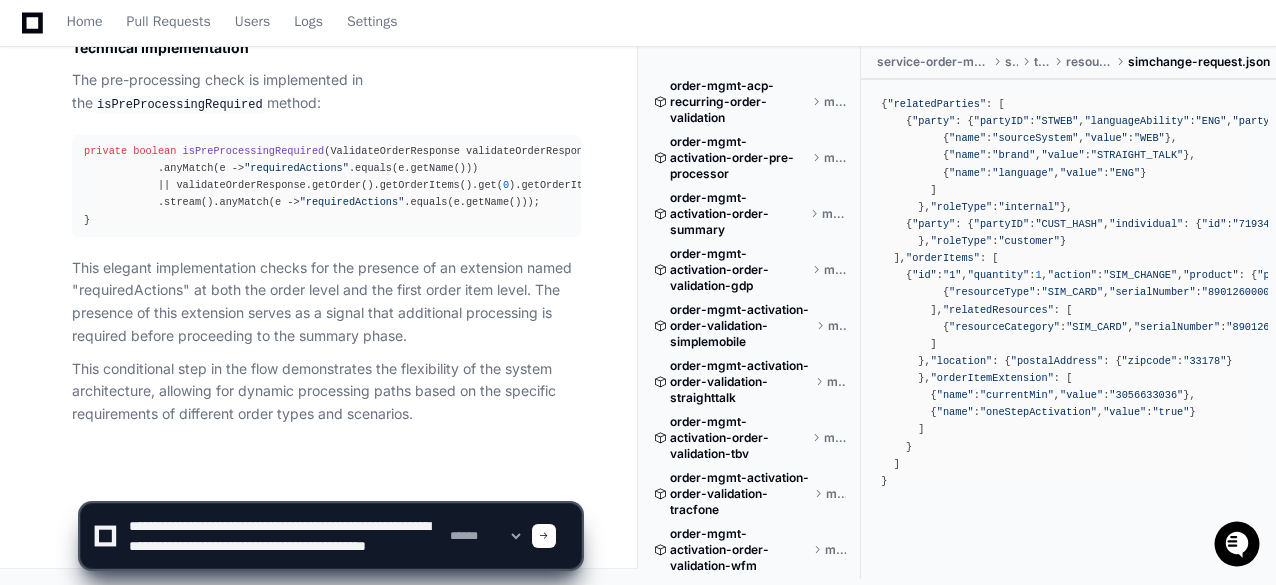 type on "**********" 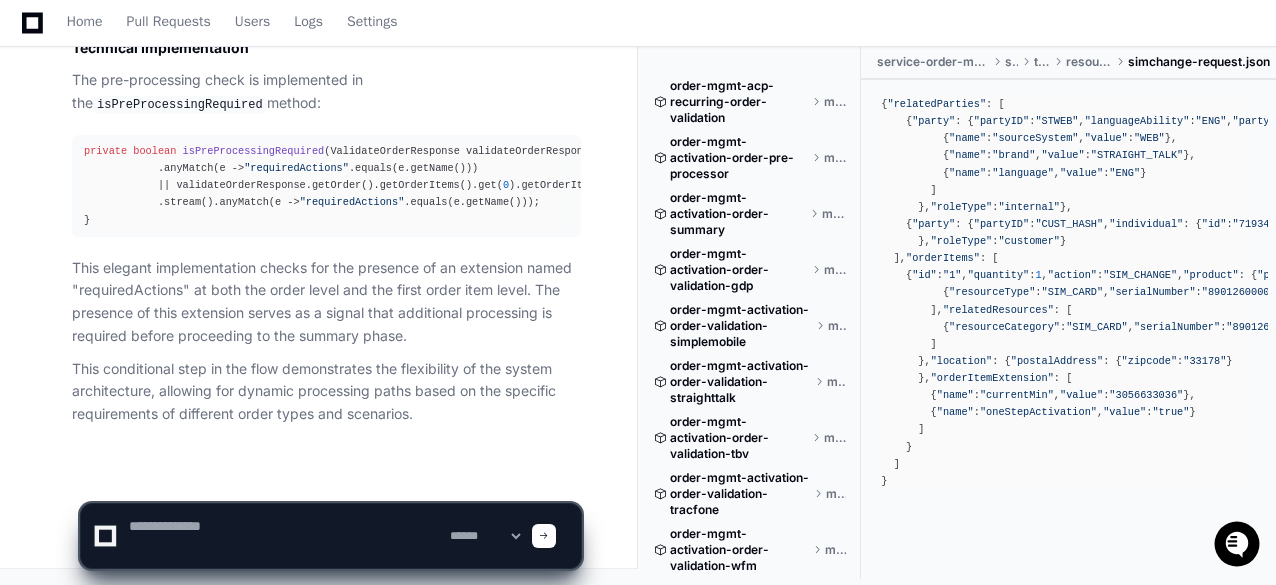 scroll, scrollTop: 0, scrollLeft: 0, axis: both 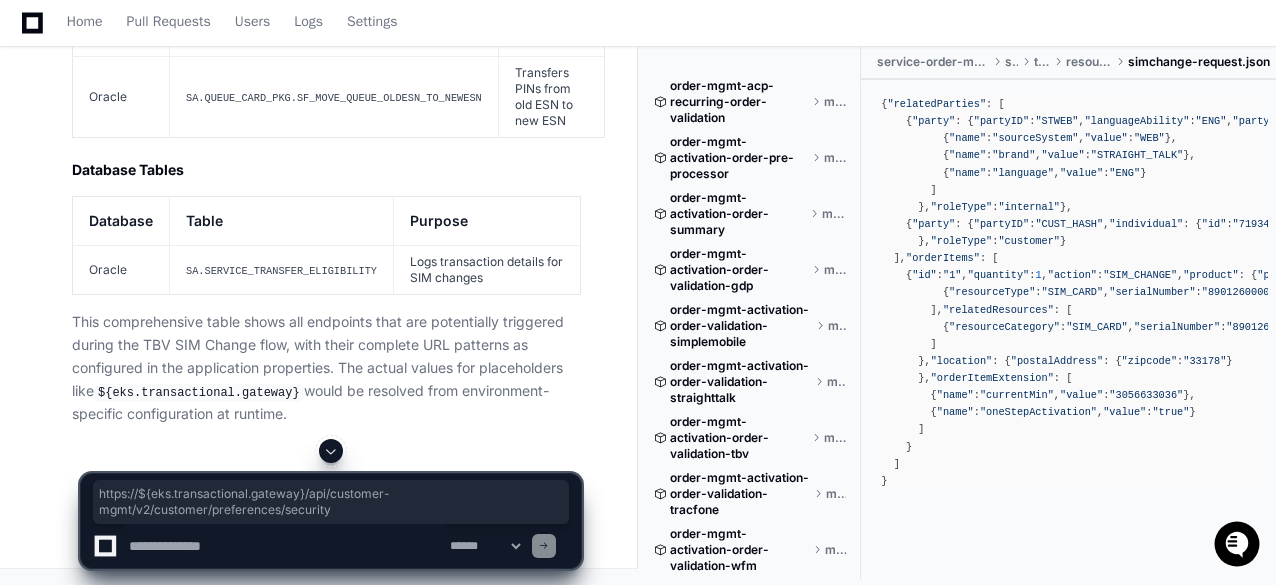 drag, startPoint x: 412, startPoint y: 190, endPoint x: 622, endPoint y: 208, distance: 210.77002 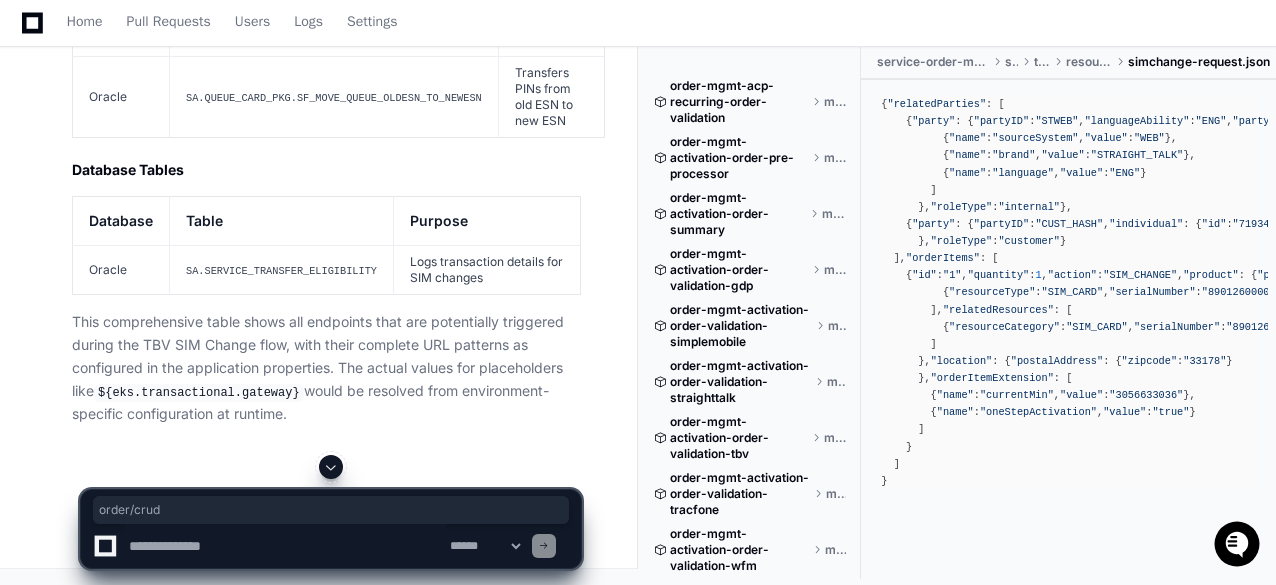 drag, startPoint x: 500, startPoint y: 263, endPoint x: 438, endPoint y: 256, distance: 62.39391 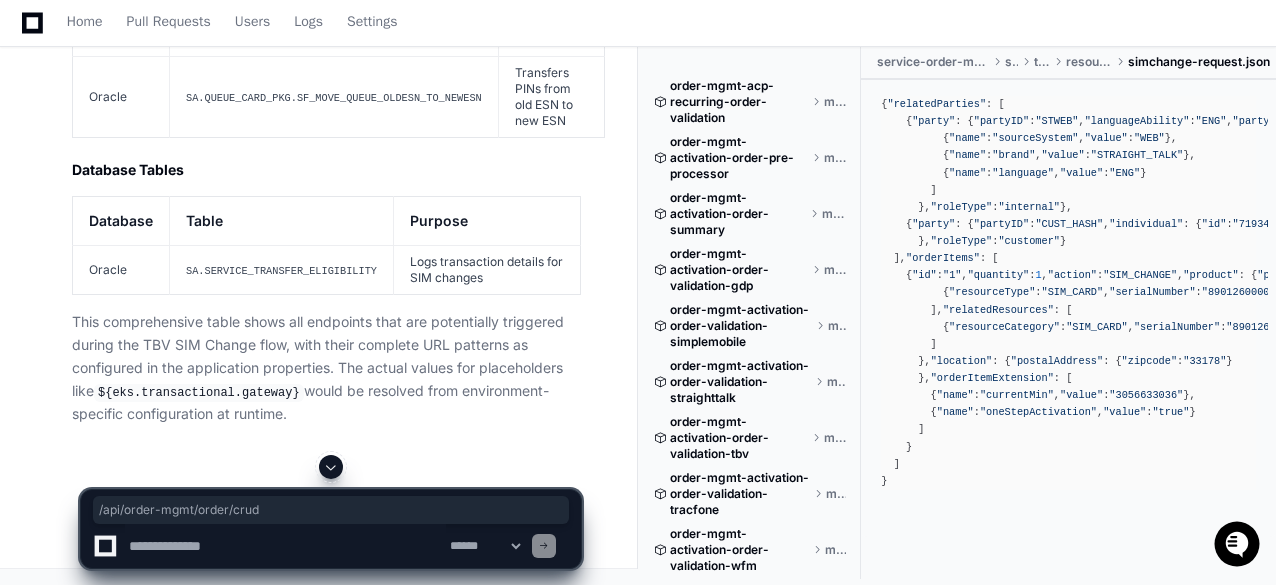 drag, startPoint x: 617, startPoint y: 247, endPoint x: 610, endPoint y: 260, distance: 14.764823 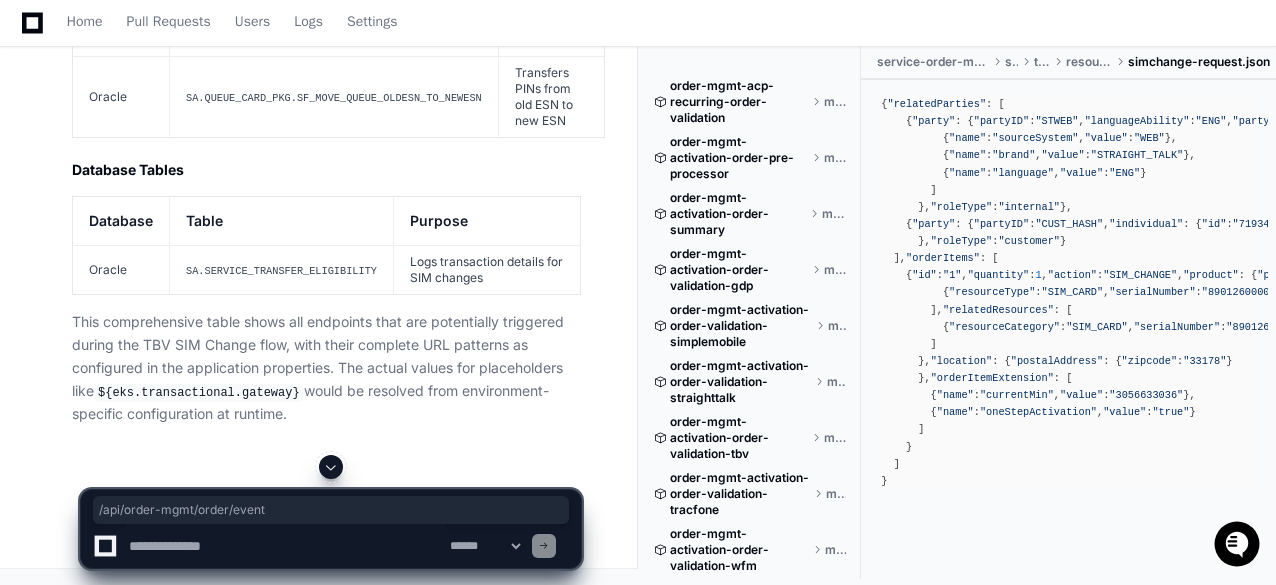 drag, startPoint x: 618, startPoint y: 298, endPoint x: 579, endPoint y: 317, distance: 43.382023 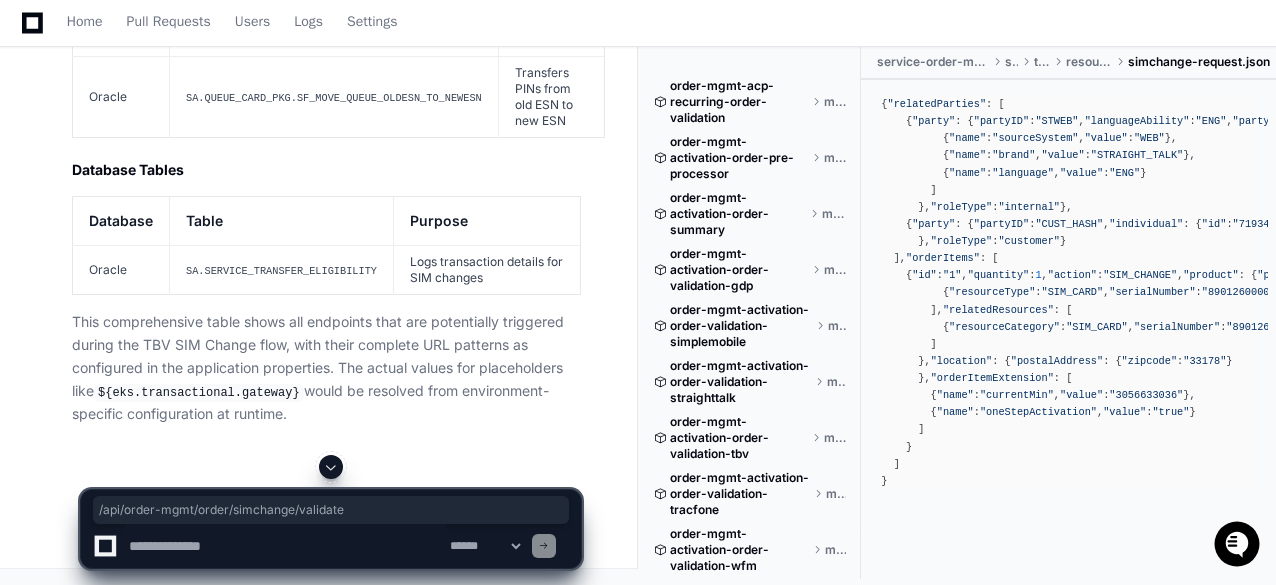 drag, startPoint x: 616, startPoint y: 355, endPoint x: 616, endPoint y: 368, distance: 13 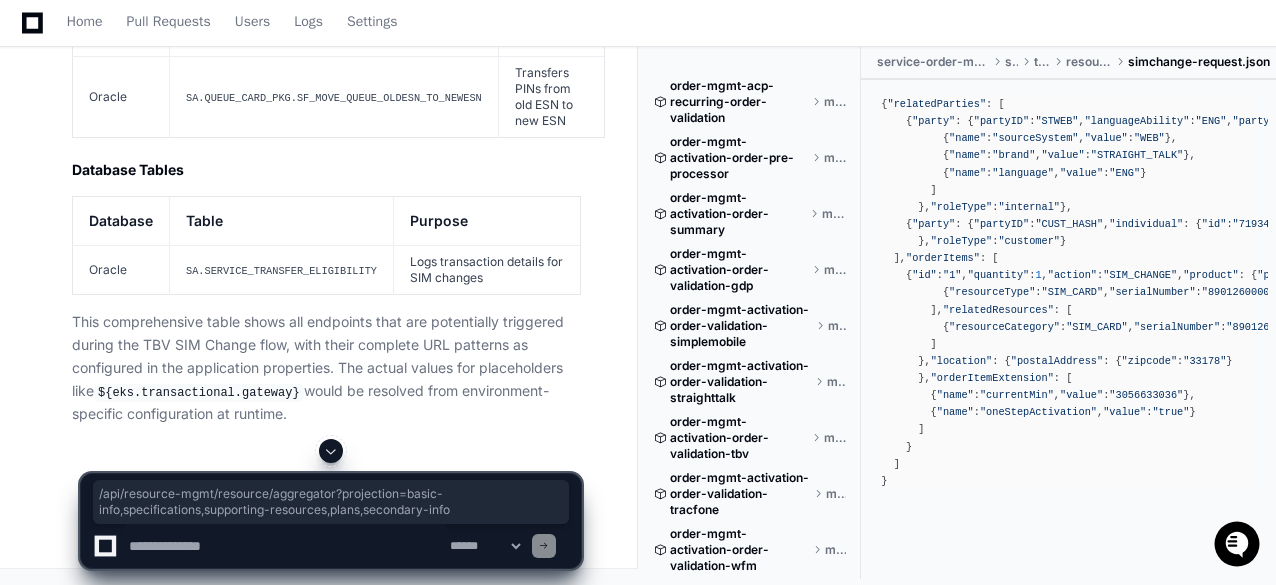 drag, startPoint x: 588, startPoint y: 356, endPoint x: 586, endPoint y: 309, distance: 47.042534 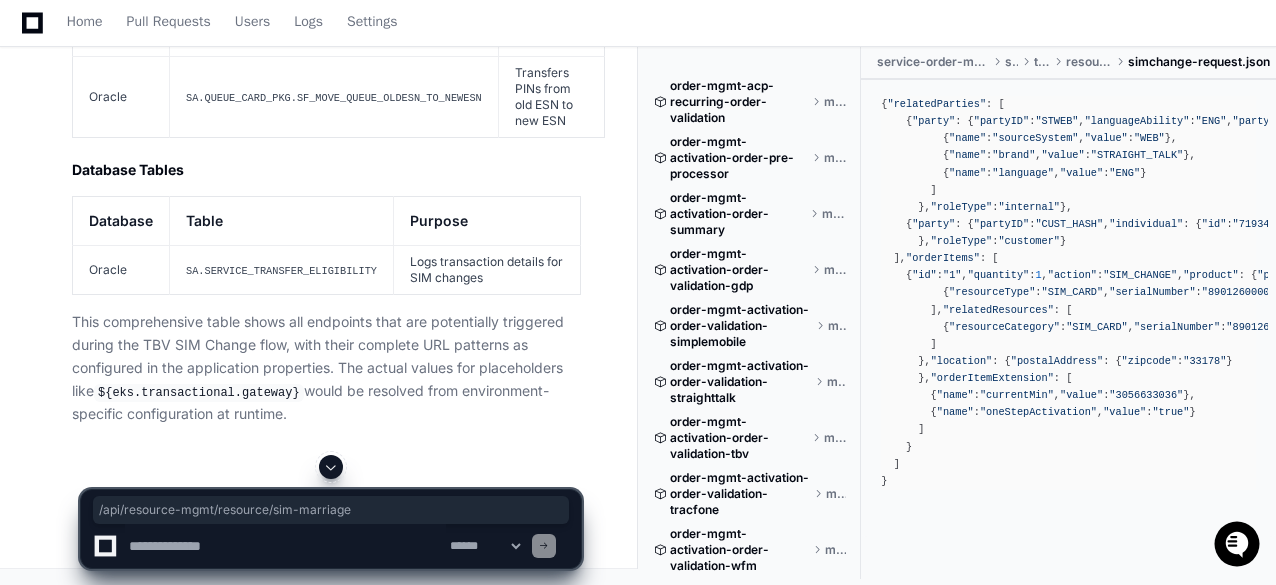 drag, startPoint x: 574, startPoint y: 324, endPoint x: 543, endPoint y: 307, distance: 35.35534 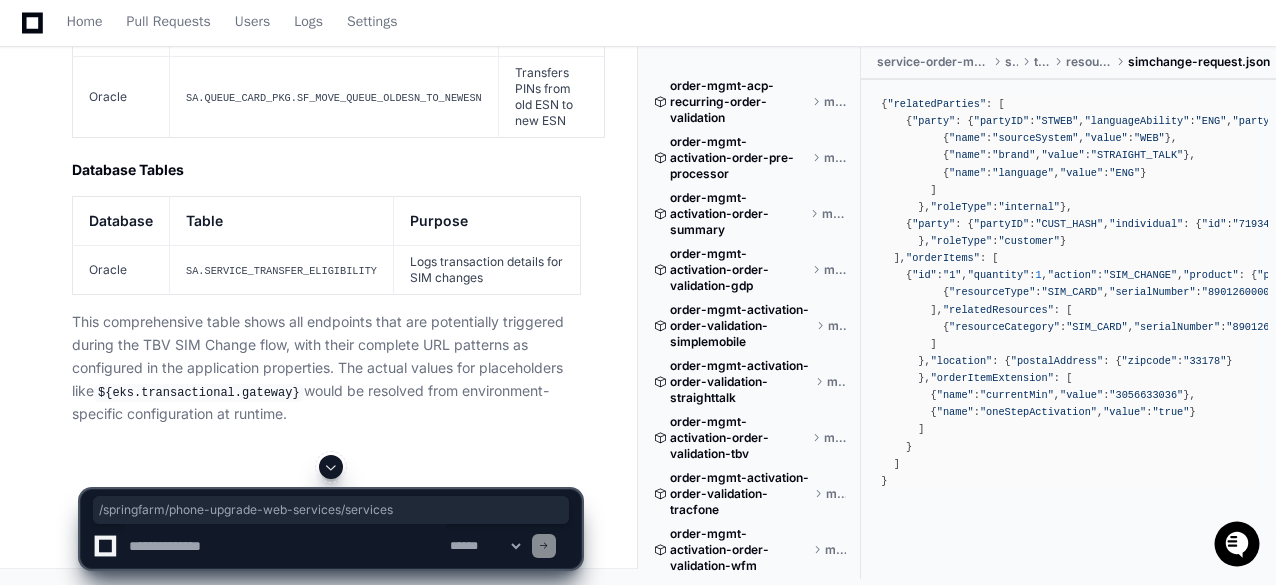 drag, startPoint x: 512, startPoint y: 400, endPoint x: 526, endPoint y: 385, distance: 20.518284 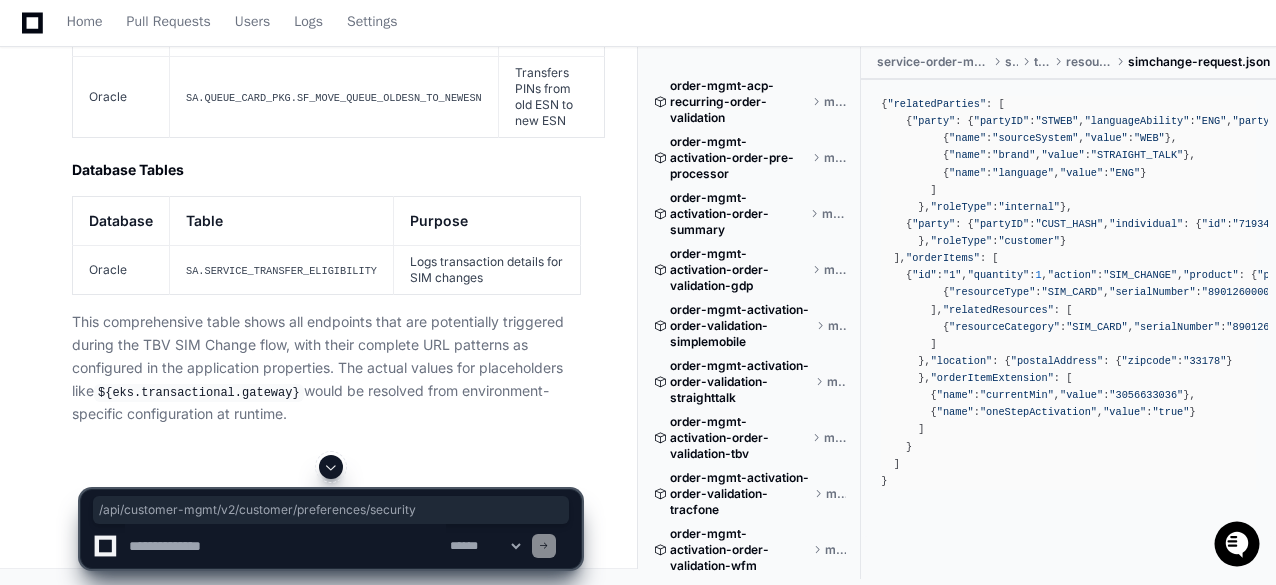 drag, startPoint x: 622, startPoint y: 315, endPoint x: 502, endPoint y: 297, distance: 121.34249 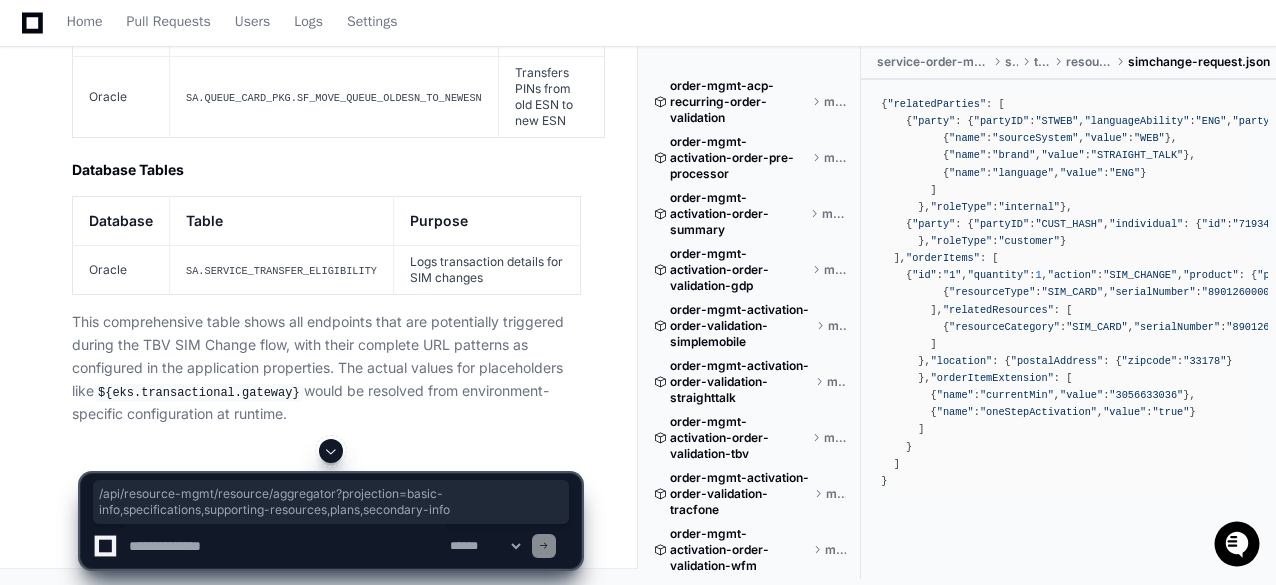 drag, startPoint x: 592, startPoint y: 254, endPoint x: 586, endPoint y: 211, distance: 43.416588 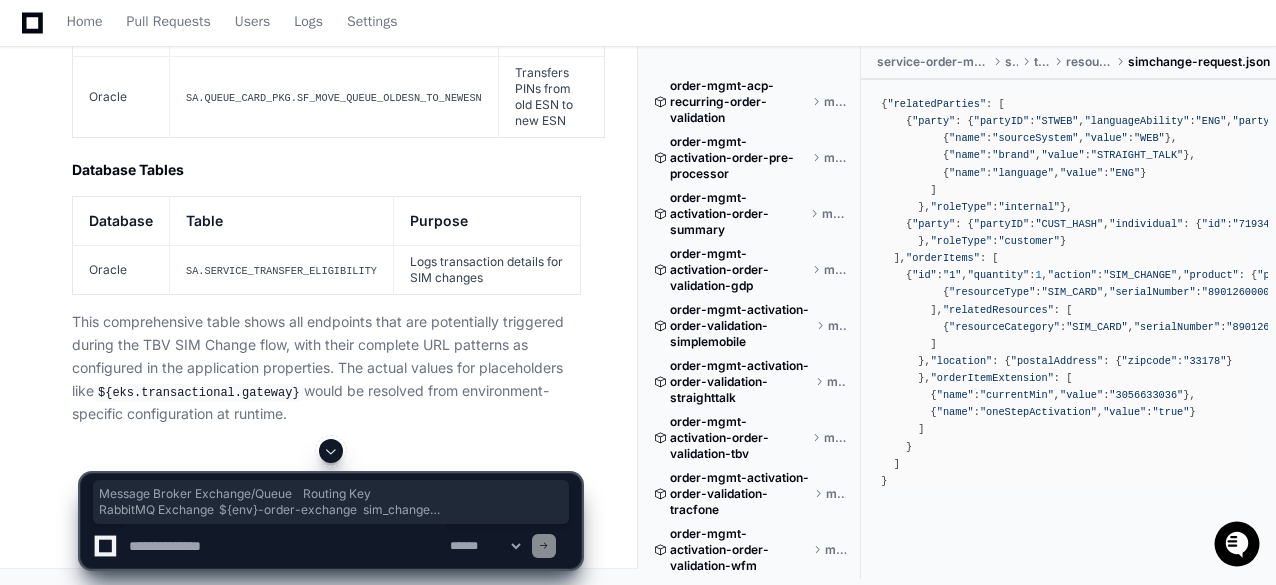 drag, startPoint x: 88, startPoint y: 167, endPoint x: 494, endPoint y: 238, distance: 412.16138 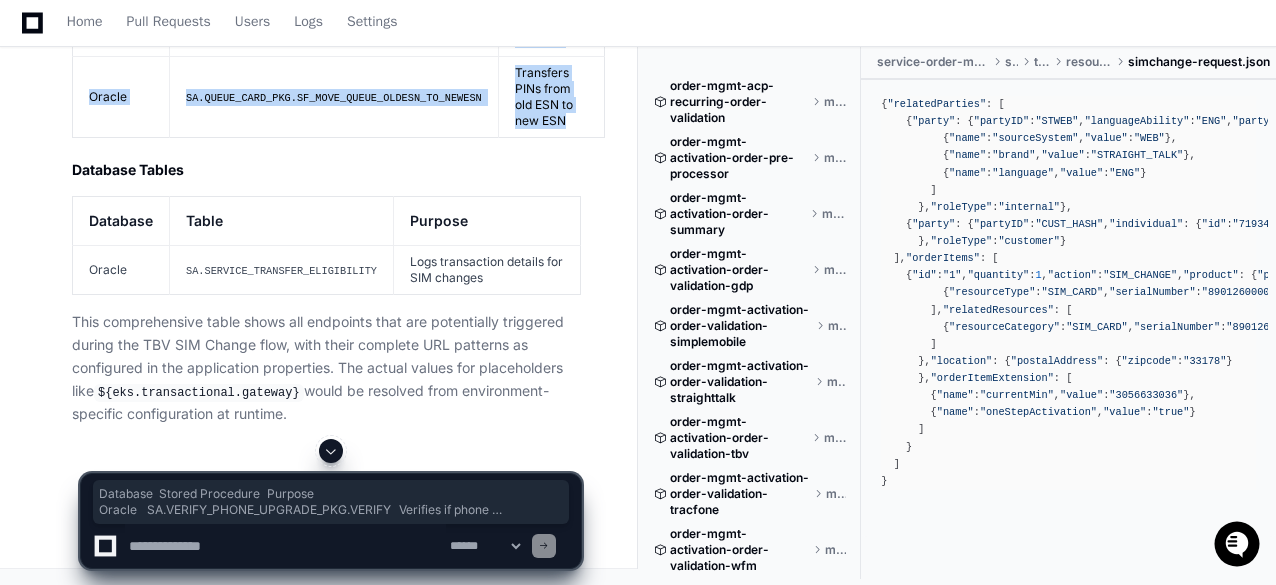 drag, startPoint x: 88, startPoint y: 171, endPoint x: 532, endPoint y: 423, distance: 510.52914 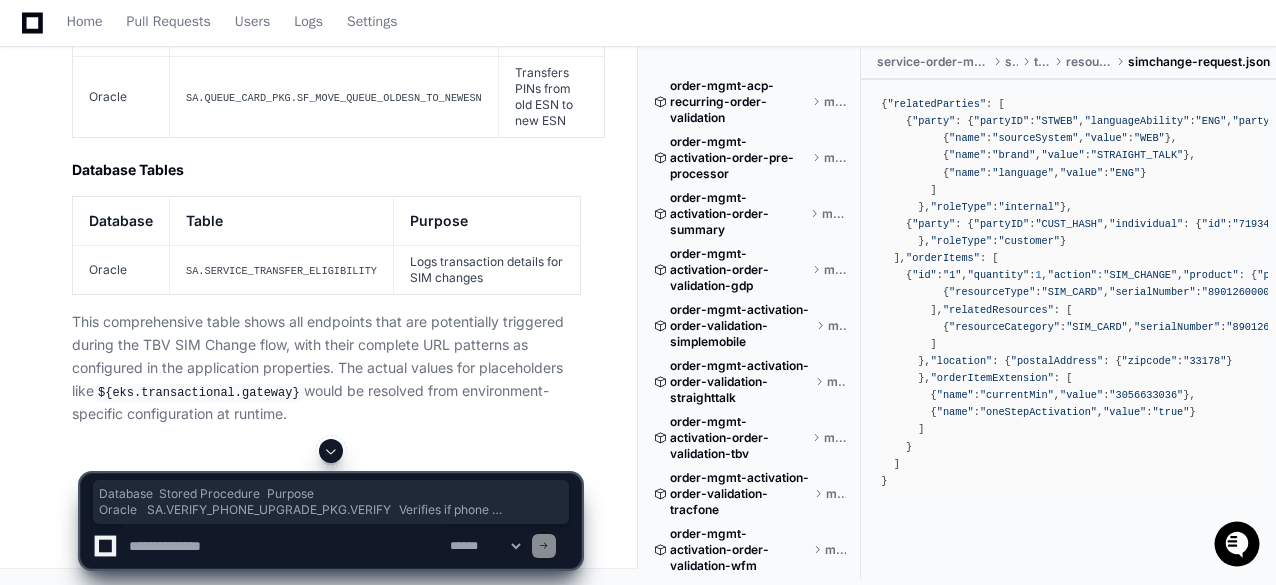 click on "Thinking Reflecting on learnings so far  I'll create a comprehensive table listing all URLs triggered in the TBV SIM change flow. Let me organize this from the information we've collected about the flow.
For this, I need to look through all the endpoint URLs that we've identified in the code review. I'll start with those from the endpoint-mapping.yaml and then add any additional endpoints found from other parts of the code.
The URLs include:
1. Validation endpoint
2. Order CRUD endpoint
3. Order Event endpoint
4. Customer Preferences endpoint
5. Pre-processor endpoint (if triggered)
6. Summary endpoint
7. RabbitMQ (not a URL but a message destination)
8. Fulfillment endpoint
9. Resource Management endpoint
10. SIM Marriage endpoint
11. CBO endpoint
12. Line Lock endpoint
Let me organize these into a table with the complete resolved URL patterns.   Complete List of URLs Triggered in TBV SIM Change Flow
Service
Configuration Reference
Complete Endpoint URL
Customer Preferences API" 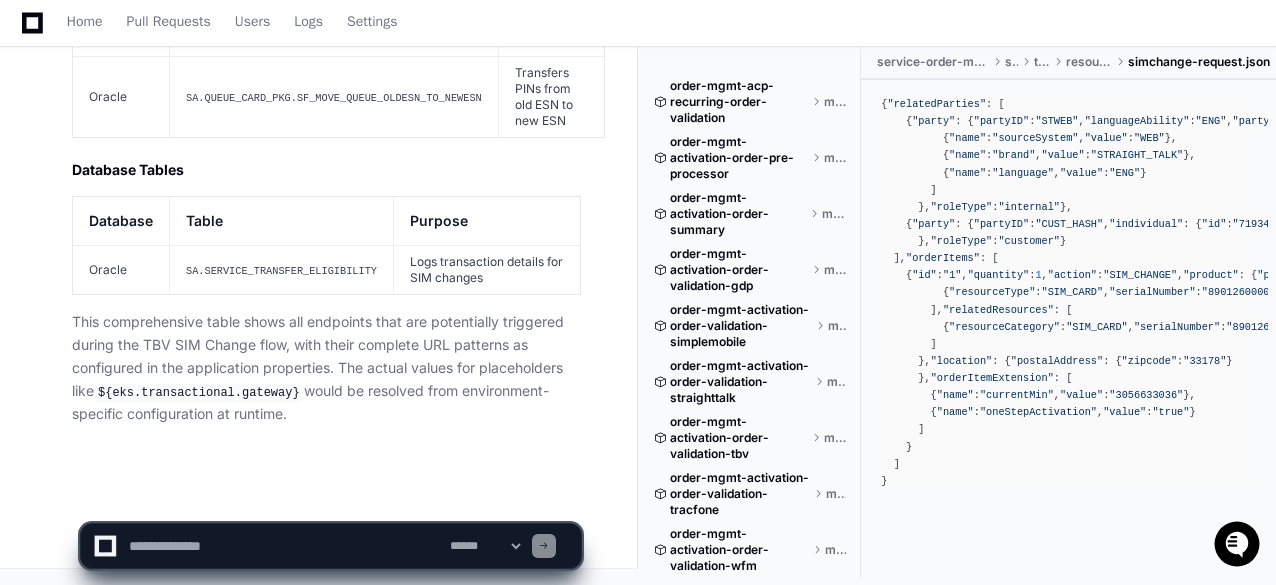scroll, scrollTop: 36954, scrollLeft: 0, axis: vertical 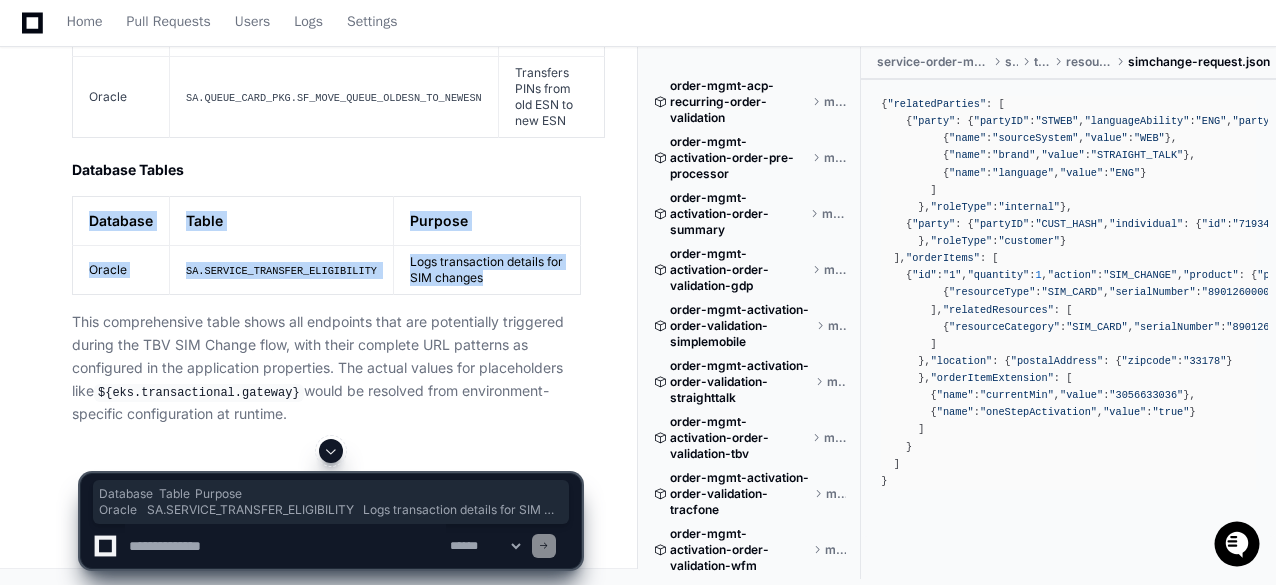 drag, startPoint x: 418, startPoint y: 369, endPoint x: 86, endPoint y: 327, distance: 334.6461 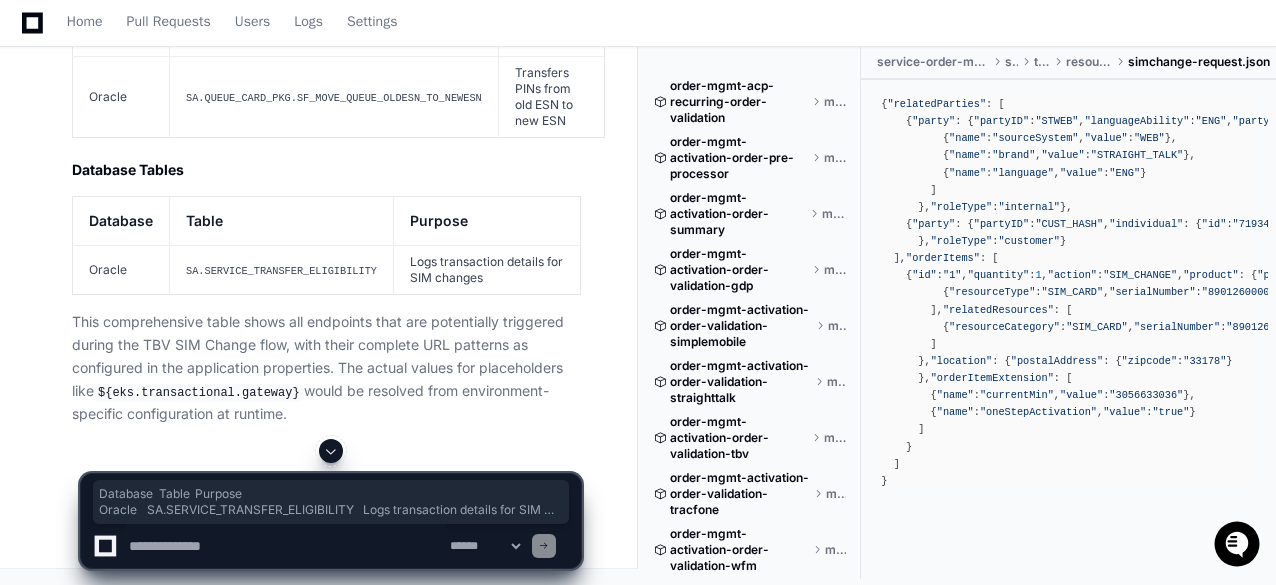 click on "Thinking Reflecting on learnings so far  I'll create a comprehensive table listing all URLs triggered in the TBV SIM change flow. Let me organize this from the information we've collected about the flow.
For this, I need to look through all the endpoint URLs that we've identified in the code review. I'll start with those from the endpoint-mapping.yaml and then add any additional endpoints found from other parts of the code.
The URLs include:
1. Validation endpoint
2. Order CRUD endpoint
3. Order Event endpoint
4. Customer Preferences endpoint
5. Pre-processor endpoint (if triggered)
6. Summary endpoint
7. RabbitMQ (not a URL but a message destination)
8. Fulfillment endpoint
9. Resource Management endpoint
10. SIM Marriage endpoint
11. CBO endpoint
12. Line Lock endpoint
Let me organize these into a table with the complete resolved URL patterns.   Complete List of URLs Triggered in TBV SIM Change Flow
Service
Configuration Reference
Complete Endpoint URL
Customer Preferences API" 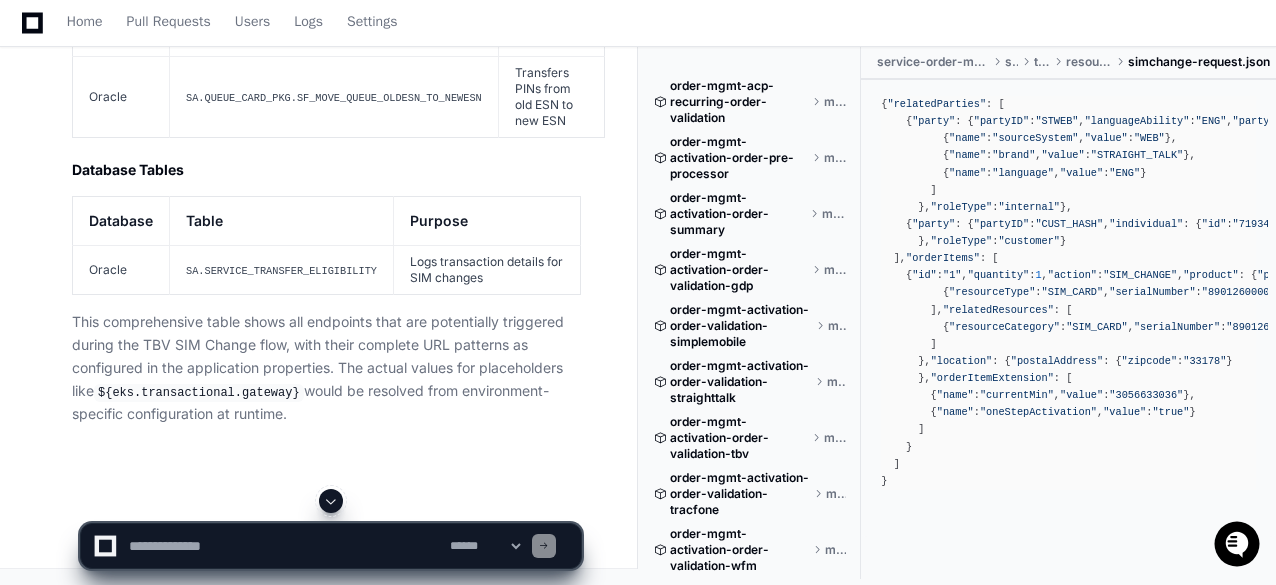 scroll, scrollTop: 36054, scrollLeft: 0, axis: vertical 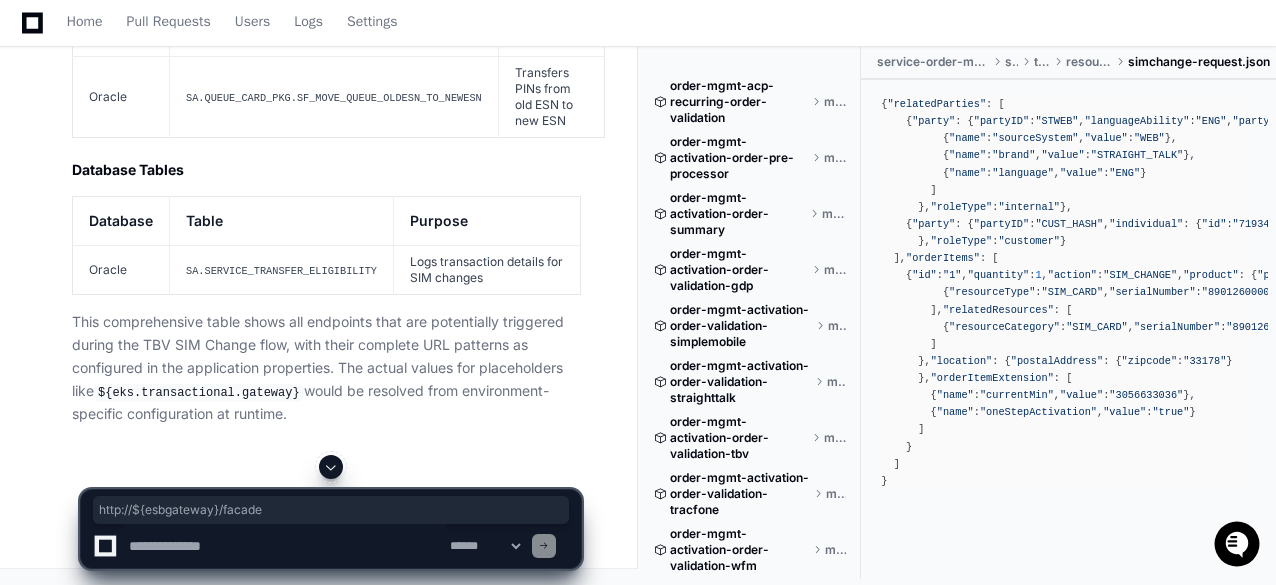 drag, startPoint x: 569, startPoint y: 227, endPoint x: 401, endPoint y: 225, distance: 168.0119 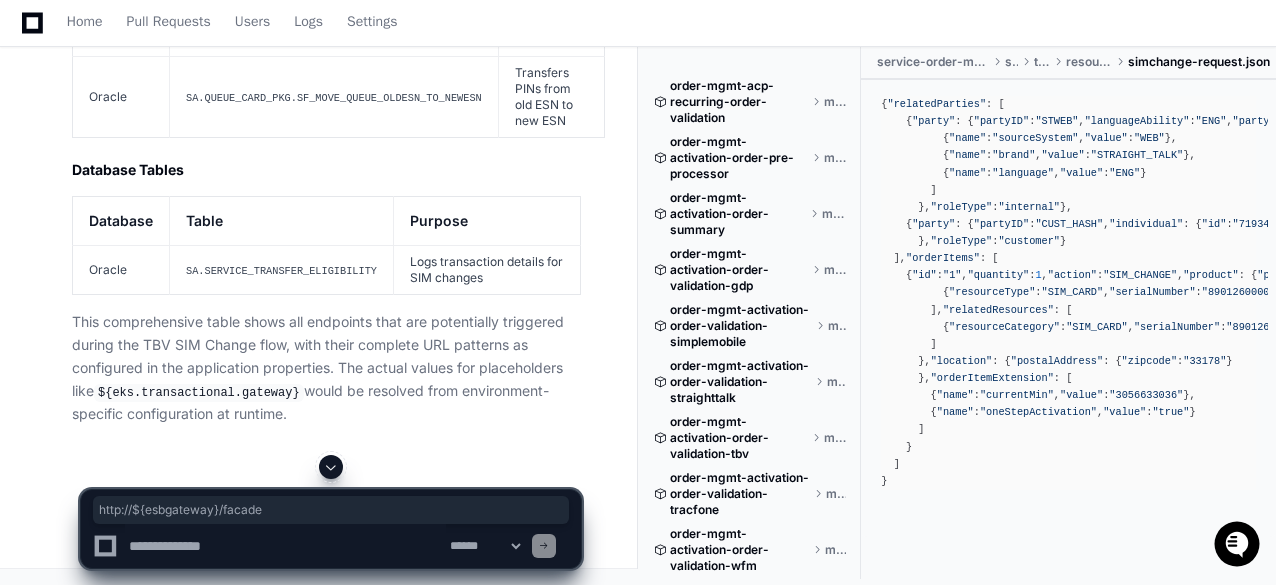 scroll, scrollTop: 36354, scrollLeft: 0, axis: vertical 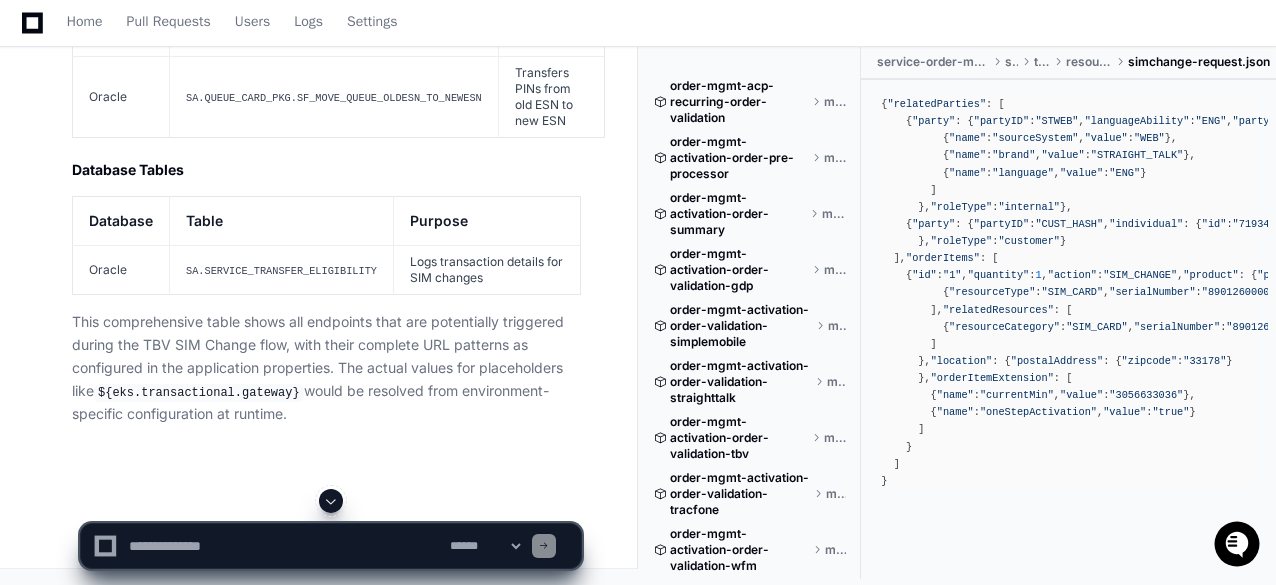 click on "tejeshwer.[PERSON_NAME] a day ago
PlayerZero a day ago Thinking Exploring order-mgmt-service-order-manager  The user is requesting me to create an L4 Sequence Diagram for SI (Service Information) Change Request for TBV (Total by Verizon) that gets submitted to Service Order Manager. They want me to document the steps in a tabular format with specific columns, and they want me to focus only on the repository `order-mgmt-service-order-manager`.
Let me search for this repository to understand its structure and functionality better:
1. First, let's look at the repository structure to get an overview:
2. Then, I'll look for any SI Change Request related files or code to understand the flow.
3. I'll need to identify the flow from request entry to completion within Service Order Manager.
Let's start by exploring the repository structure.
Researching SI Change Request TBV service order manager
Researching SI Change Request TBV Total by Verizon" 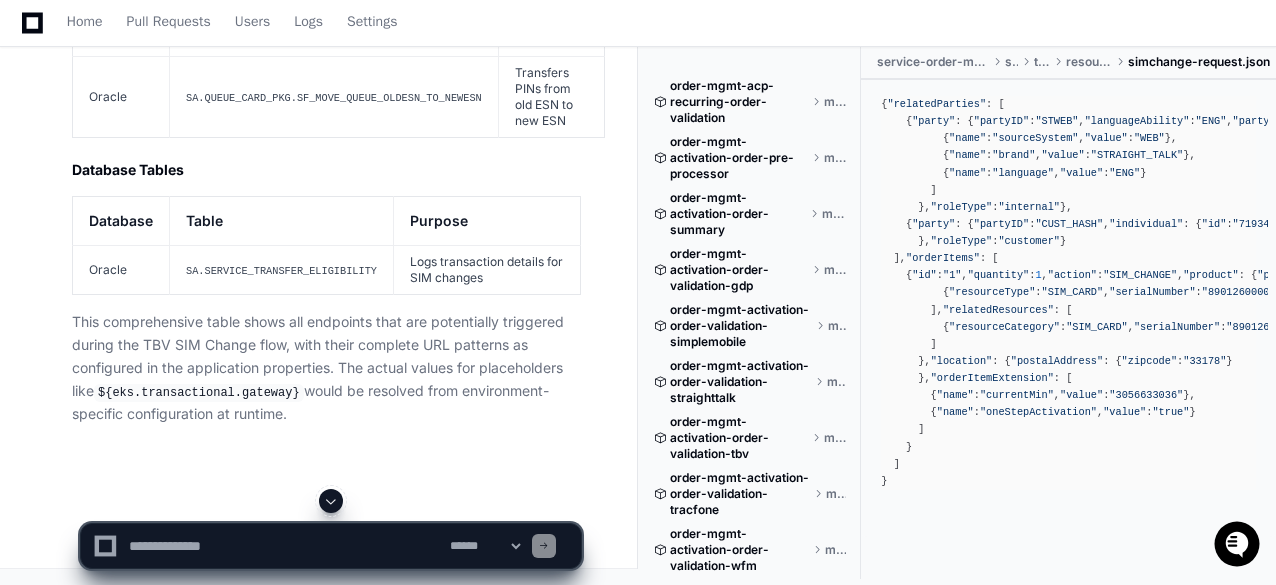 scroll, scrollTop: 35254, scrollLeft: 0, axis: vertical 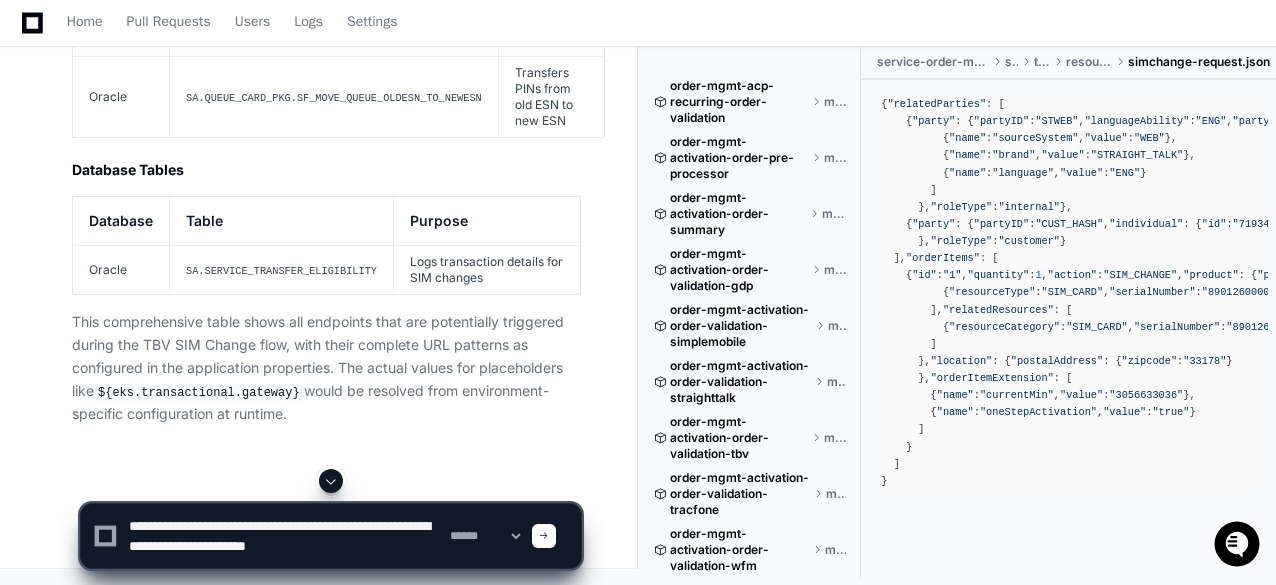 type on "**********" 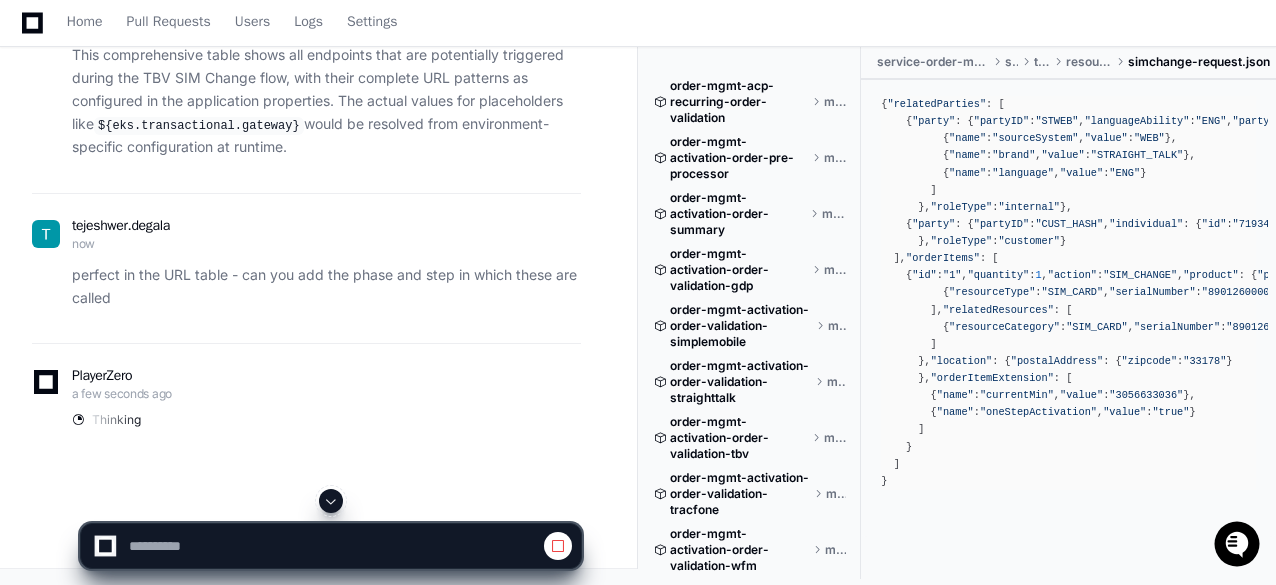 scroll, scrollTop: 37320, scrollLeft: 0, axis: vertical 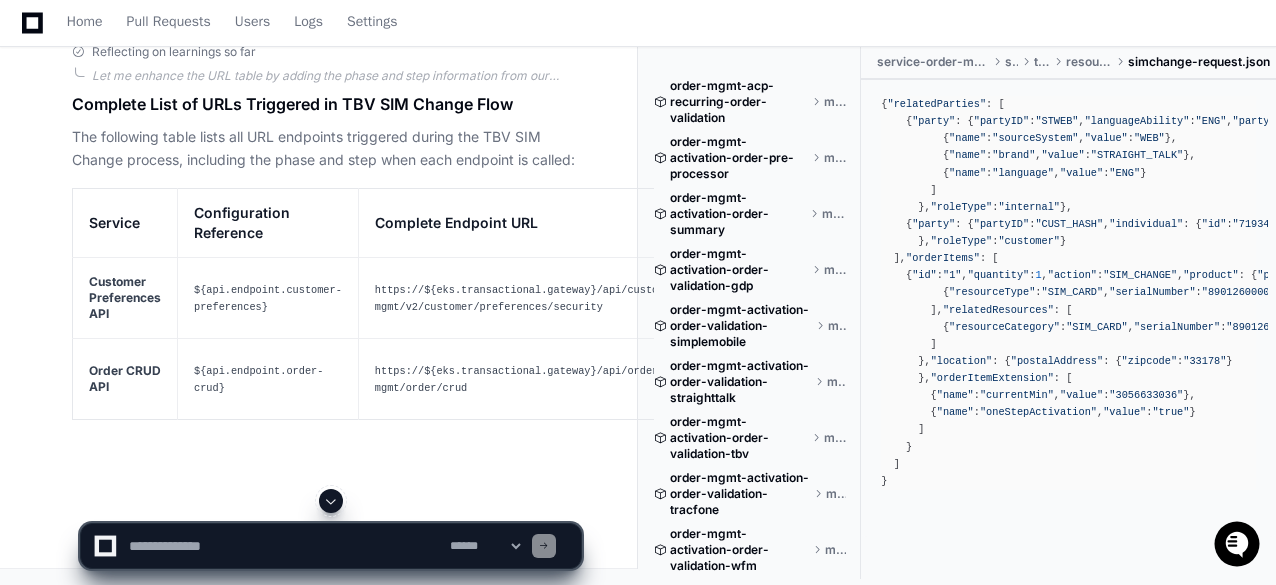 click on "tejeshwer.[PERSON_NAME] a day ago
PlayerZero a day ago Thinking Exploring order-mgmt-service-order-manager  The user is requesting me to create an L4 Sequence Diagram for SI (Service Information) Change Request for TBV (Total by Verizon) that gets submitted to Service Order Manager. They want me to document the steps in a tabular format with specific columns, and they want me to focus only on the repository `order-mgmt-service-order-manager`.
Let me search for this repository to understand its structure and functionality better:
1. First, let's look at the repository structure to get an overview:
2. Then, I'll look for any SI Change Request related files or code to understand the flow.
3. I'll need to identify the flow from request entry to completion within Service Order Manager.
Let's start by exploring the repository structure.
Researching SI Change Request TBV service order manager
Researching SI Change Request TBV Total by Verizon" 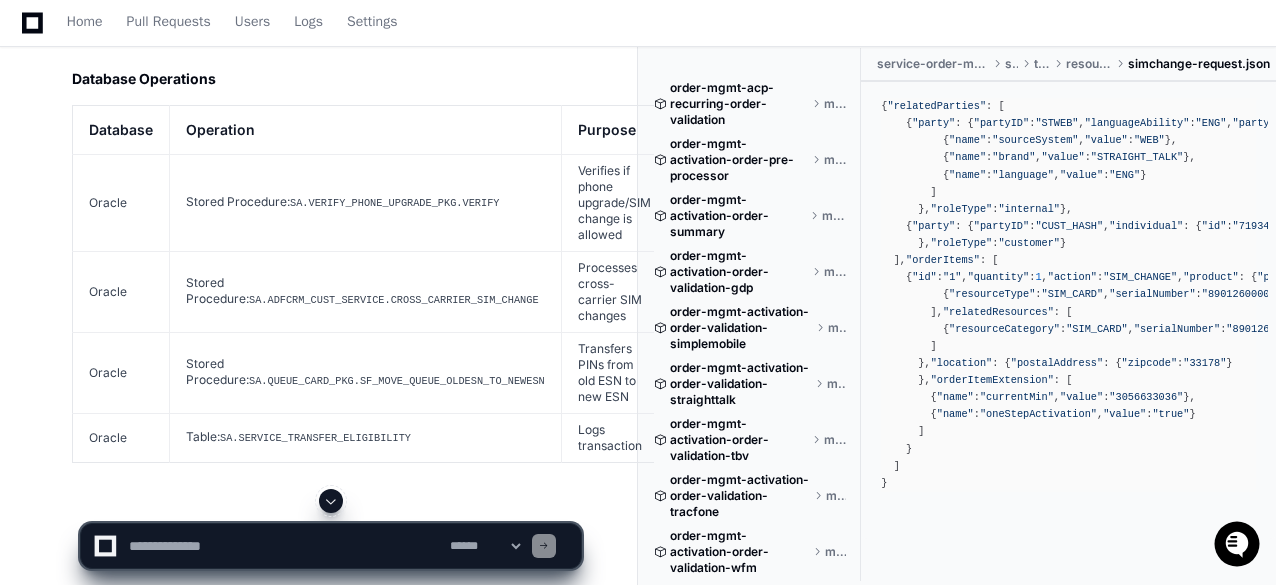 scroll, scrollTop: 37623, scrollLeft: 0, axis: vertical 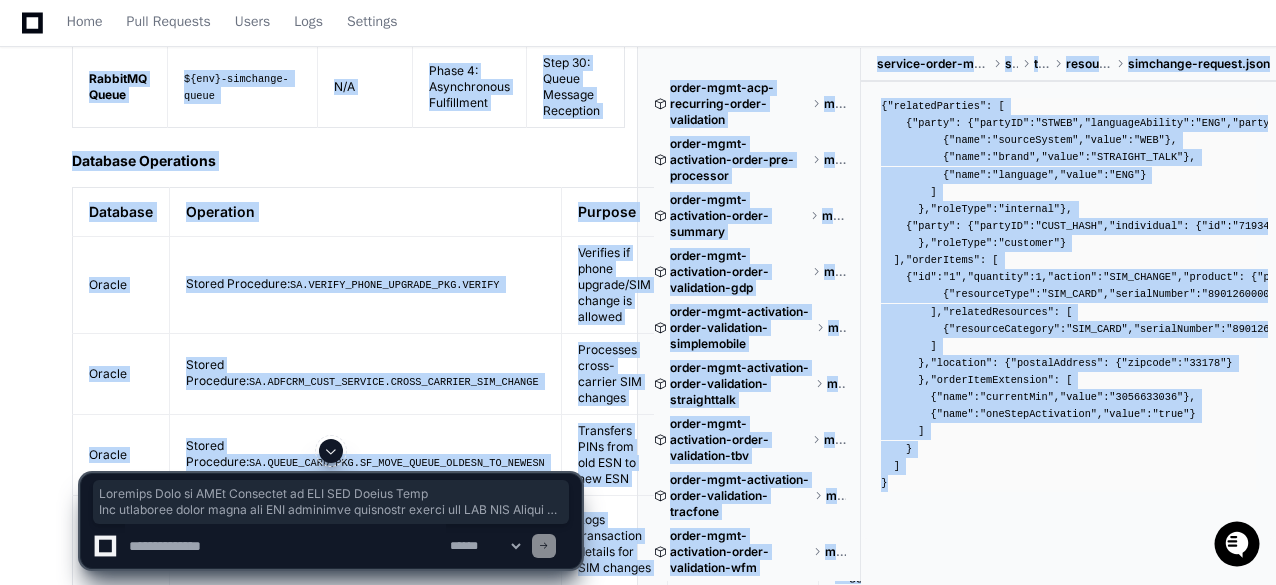 click on "Thinking Reflecting on learnings so far  Let me enhance the URL table by adding the phase and step information from our comprehensive flow analysis. I'll map each URL to the specific phase and step when it's called in the process.
From our previous analysis, the TBV SIM Change process has these main phases:
1. Initial Request Processing in Service Order Manager
2. Order Validation at /api/order-mgmt/order/simchange/validate
3. Order Summary at /api/order-mgmt/order/simchange/summary
4. Asynchronous Fulfillment Processing
Let me go through each URL and add the corresponding phase and step.   Complete List of URLs Triggered in TBV SIM Change Flow
The following table lists all URL endpoints triggered during the TBV SIM Change process, including the phase and step when each endpoint is called:
Service
Configuration Reference
Complete Endpoint URL
Phase
Step
Customer Preferences API
${api.endpoint.customer-preferences}
Phase 1: Initial Request Processing
Order CRUD API" 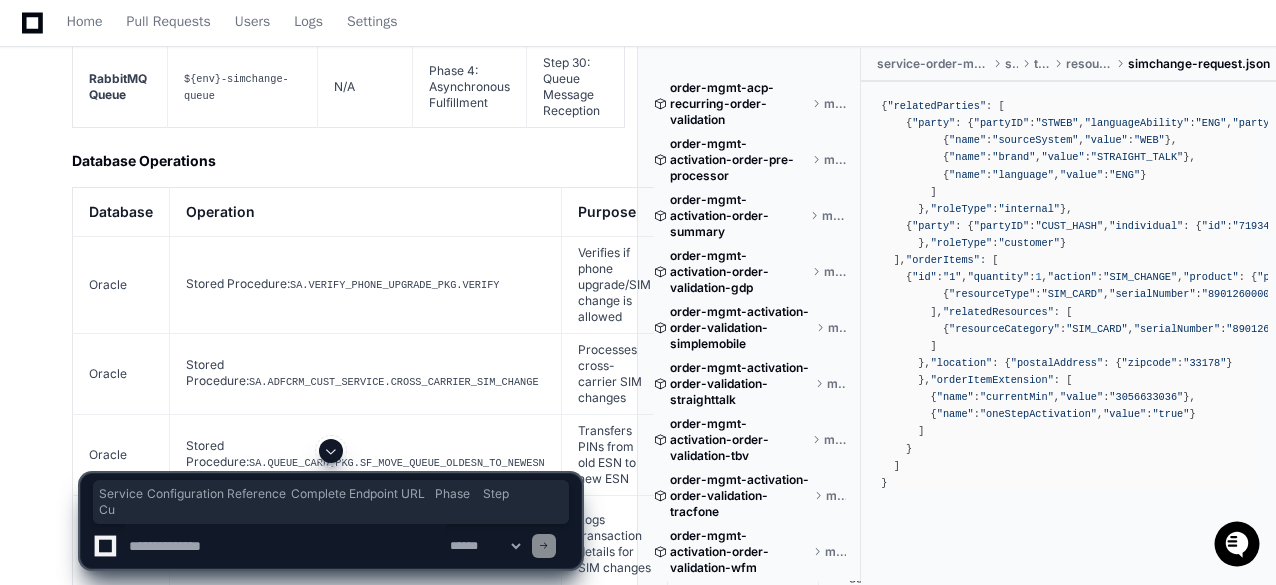 drag, startPoint x: 90, startPoint y: 294, endPoint x: 101, endPoint y: 334, distance: 41.484936 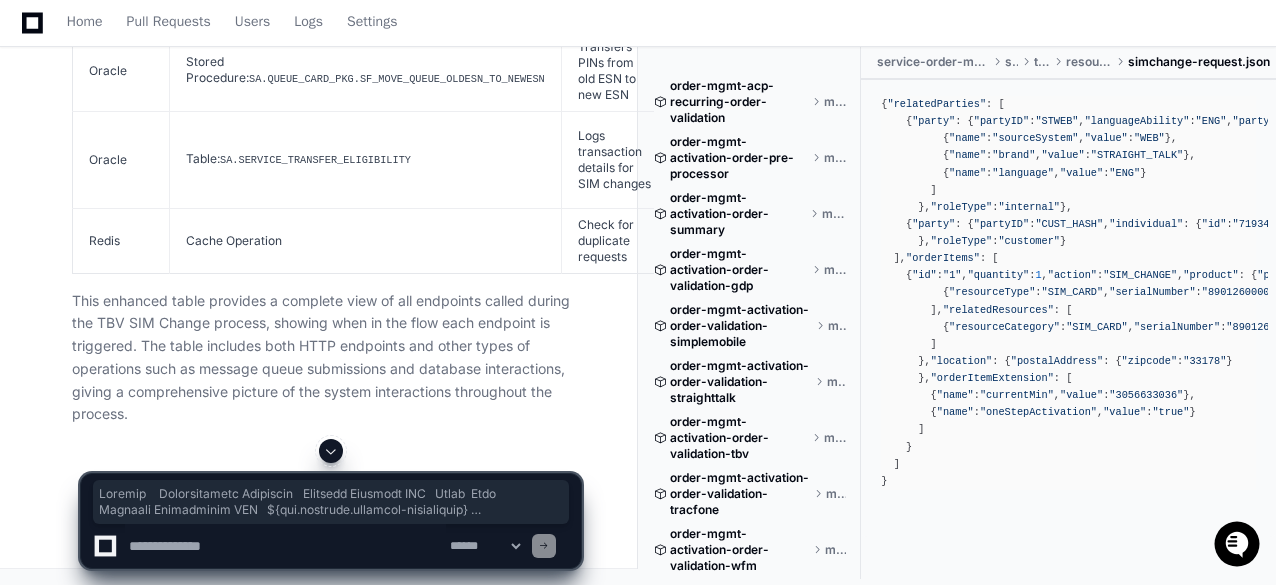 scroll, scrollTop: 38834, scrollLeft: 0, axis: vertical 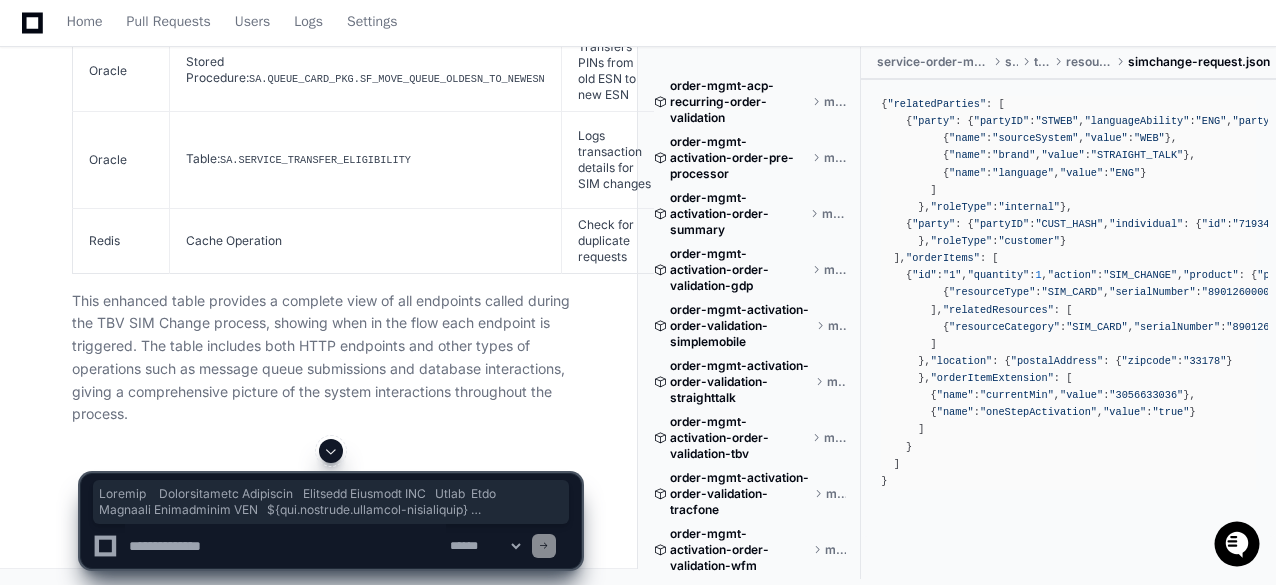 click 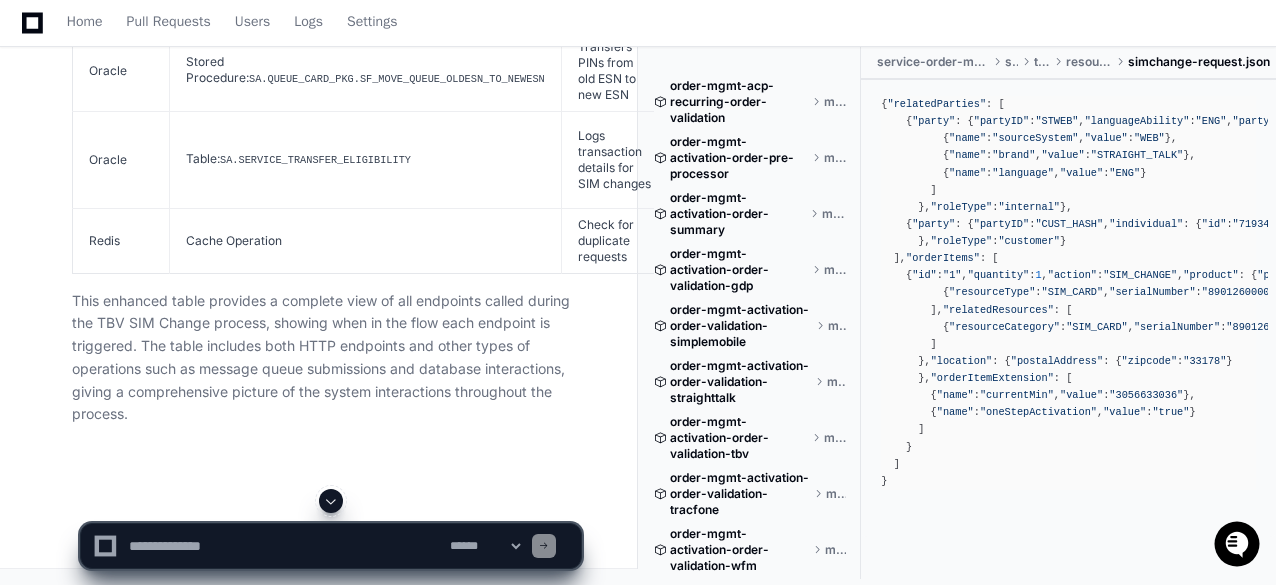 click 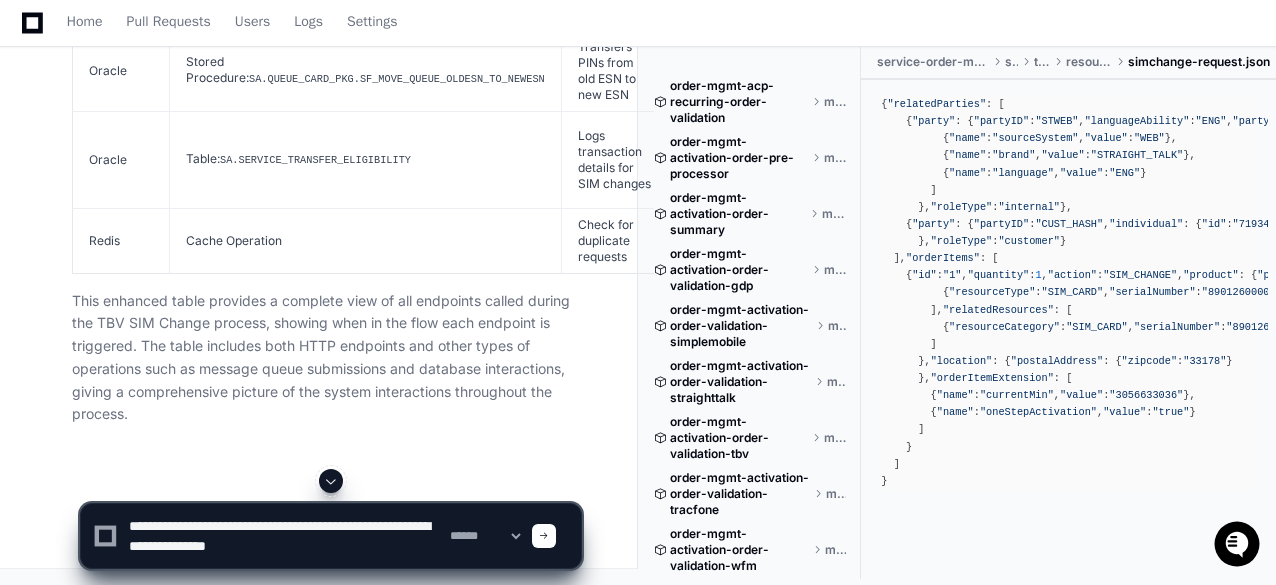 type on "**********" 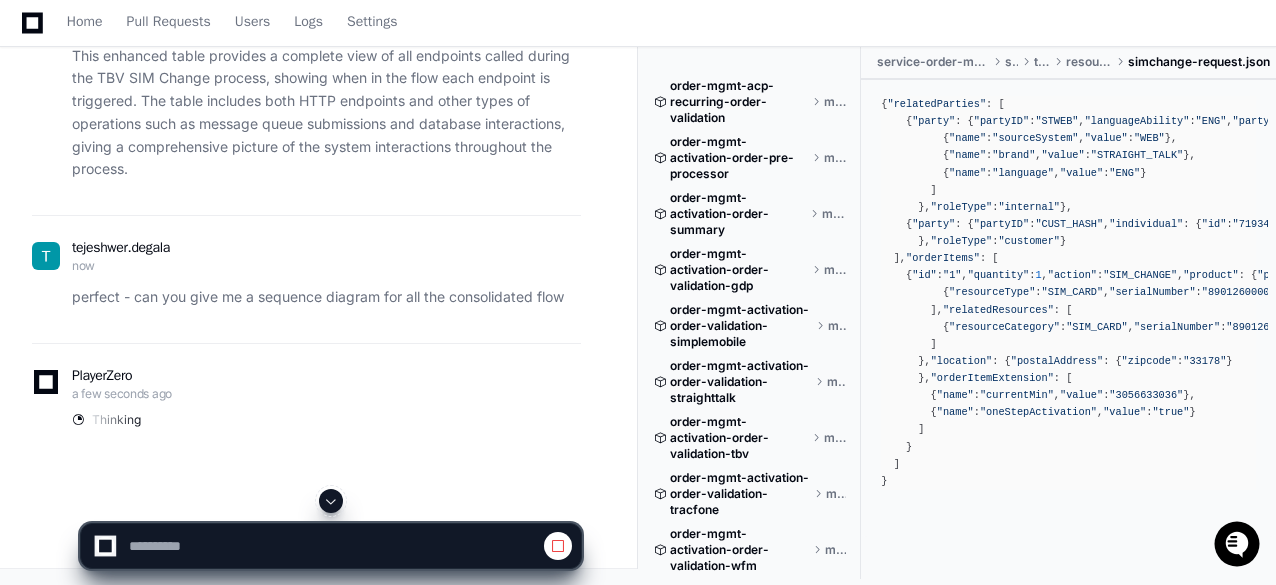 click 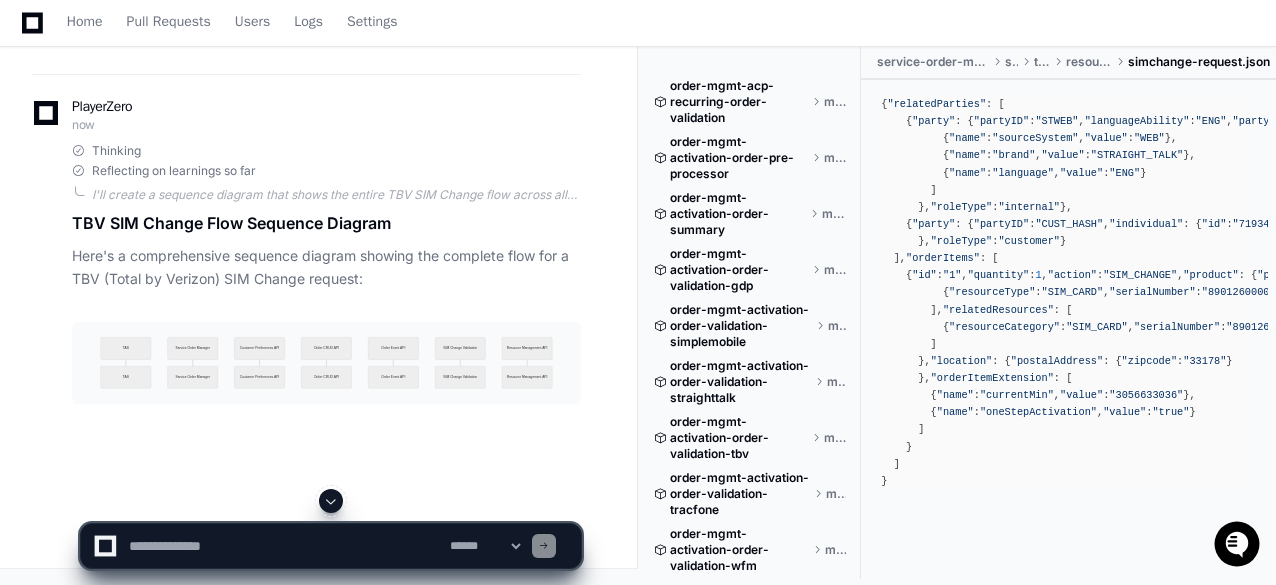 click 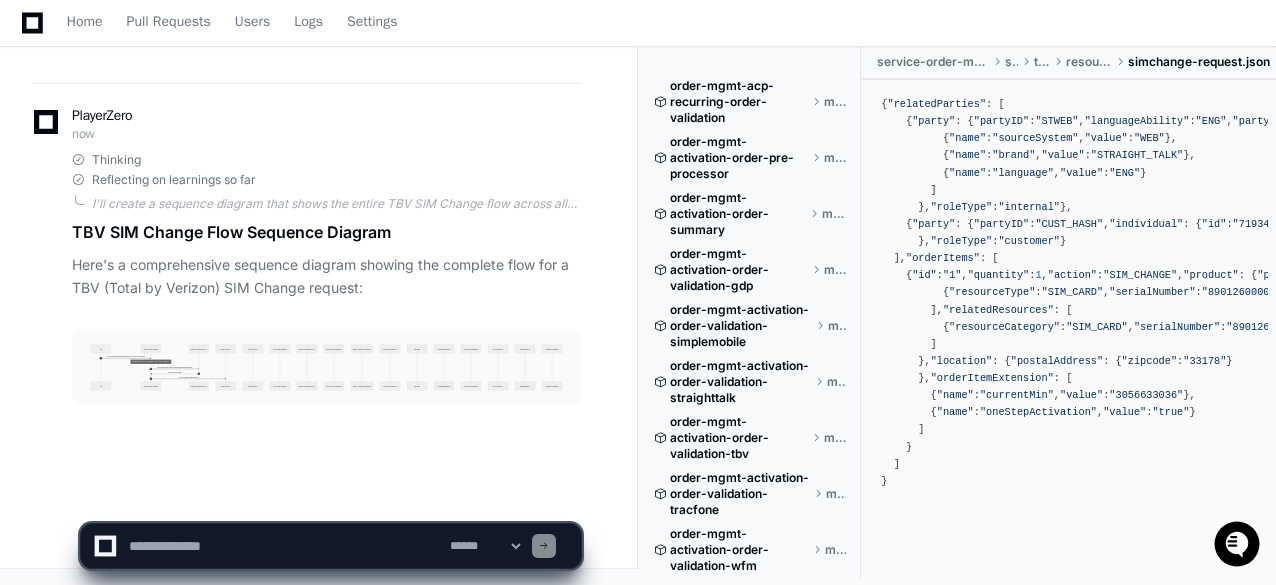 scroll, scrollTop: 40350, scrollLeft: 0, axis: vertical 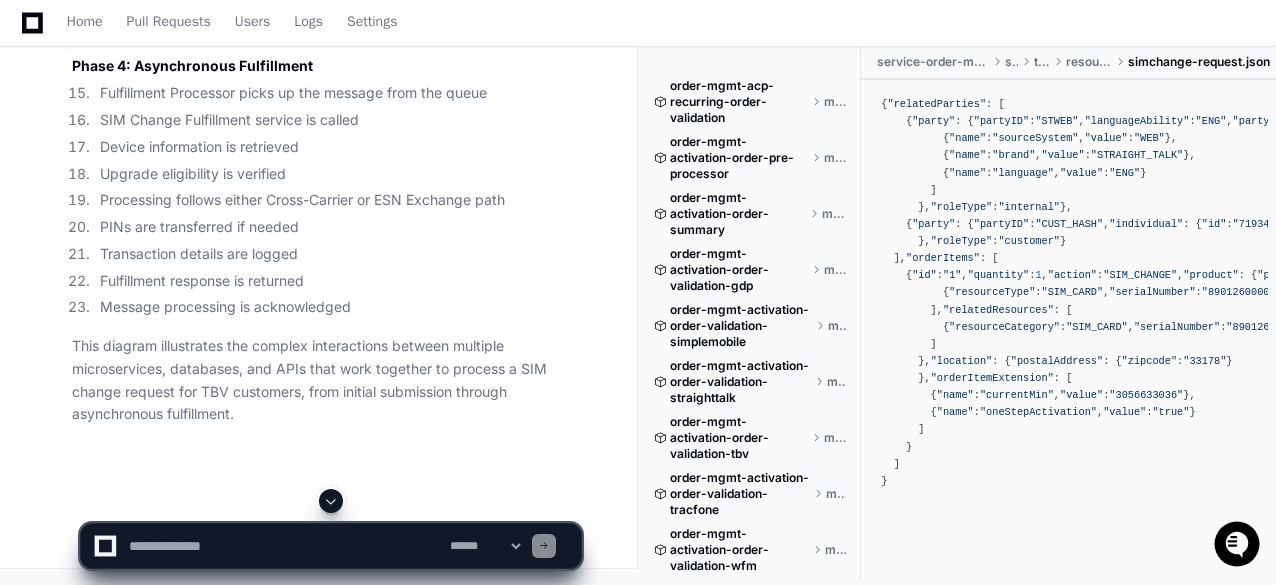 click 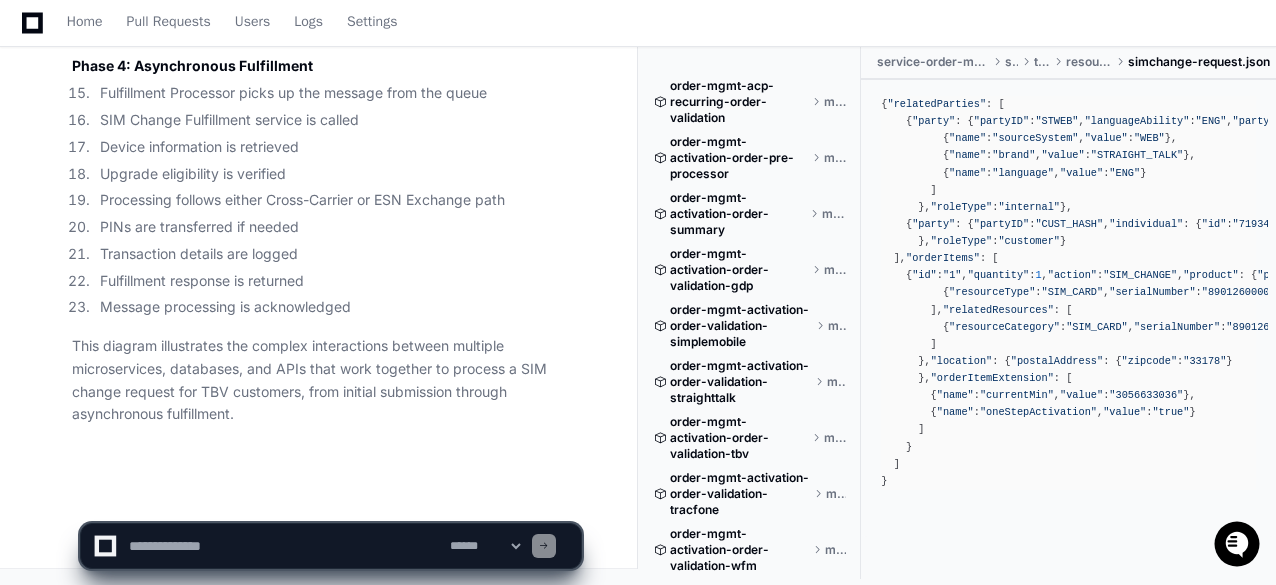 scroll, scrollTop: 41584, scrollLeft: 0, axis: vertical 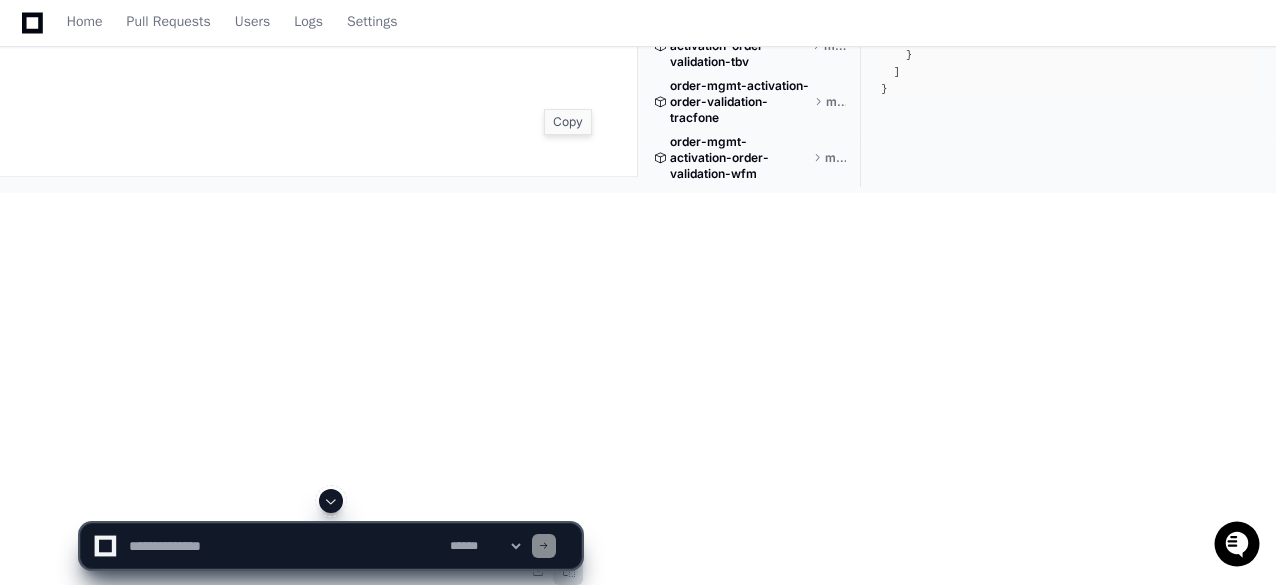 click at bounding box center (568, 570) 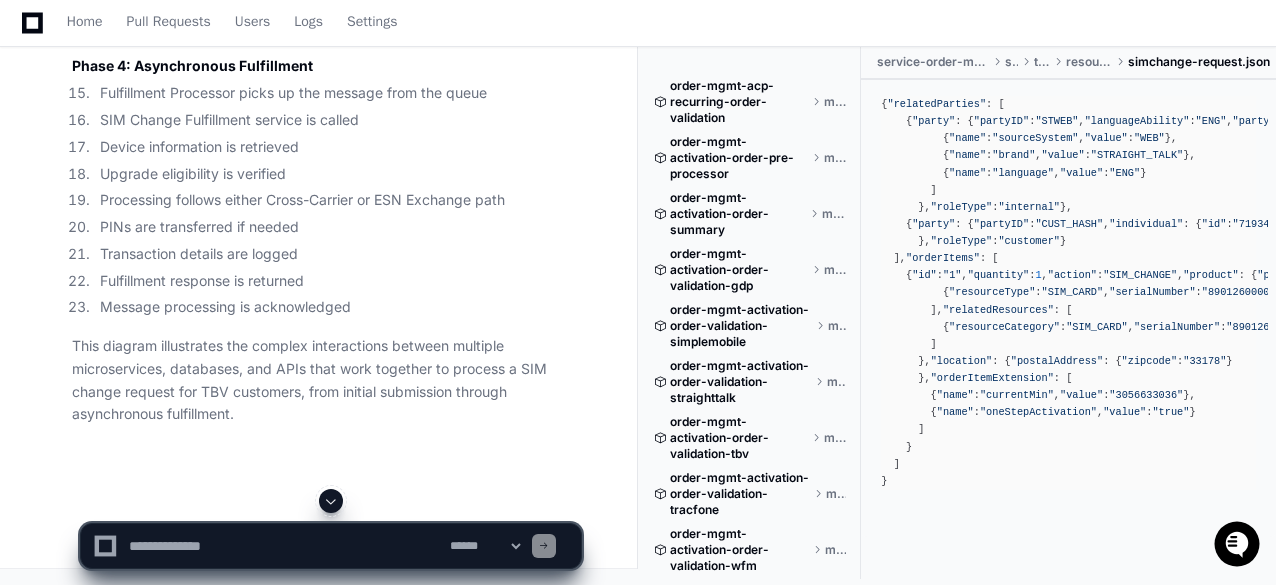 click on "tejeshwer.[PERSON_NAME] a day ago
PlayerZero a day ago Thinking Exploring order-mgmt-service-order-manager  The user is requesting me to create an L4 Sequence Diagram for SI (Service Information) Change Request for TBV (Total by Verizon) that gets submitted to Service Order Manager. They want me to document the steps in a tabular format with specific columns, and they want me to focus only on the repository `order-mgmt-service-order-manager`.
Let me search for this repository to understand its structure and functionality better:
1. First, let's look at the repository structure to get an overview:
2. Then, I'll look for any SI Change Request related files or code to understand the flow.
3. I'll need to identify the flow from request entry to completion within Service Order Manager.
Let's start by exploring the repository structure.
Researching SI Change Request TBV service order manager
Researching SI Change Request TBV Total by Verizon" 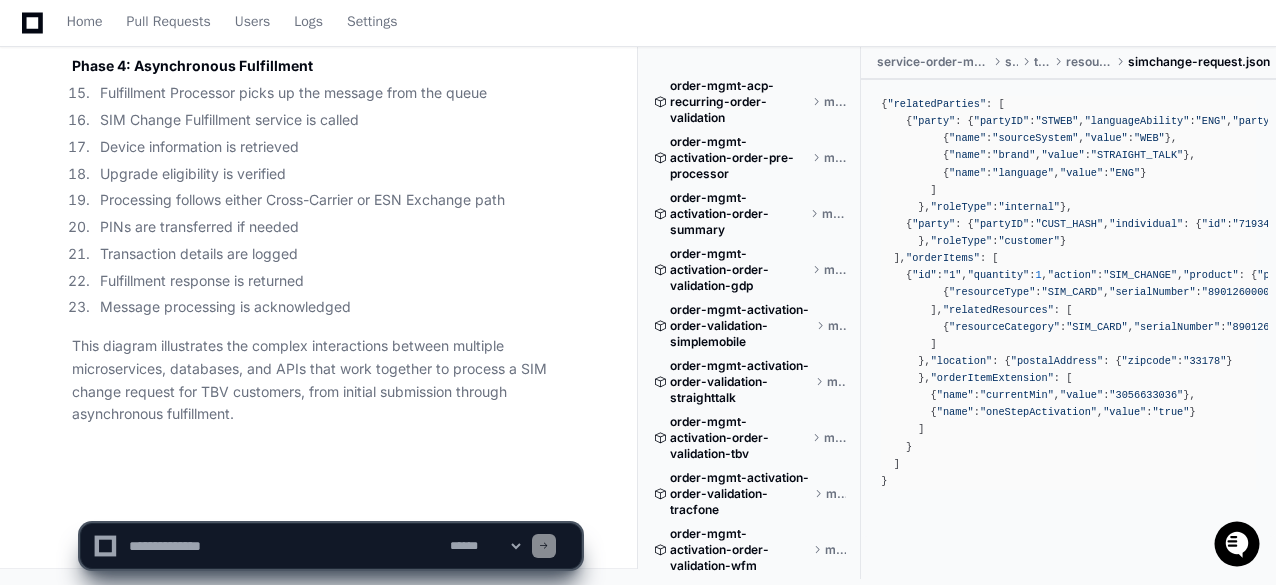 click 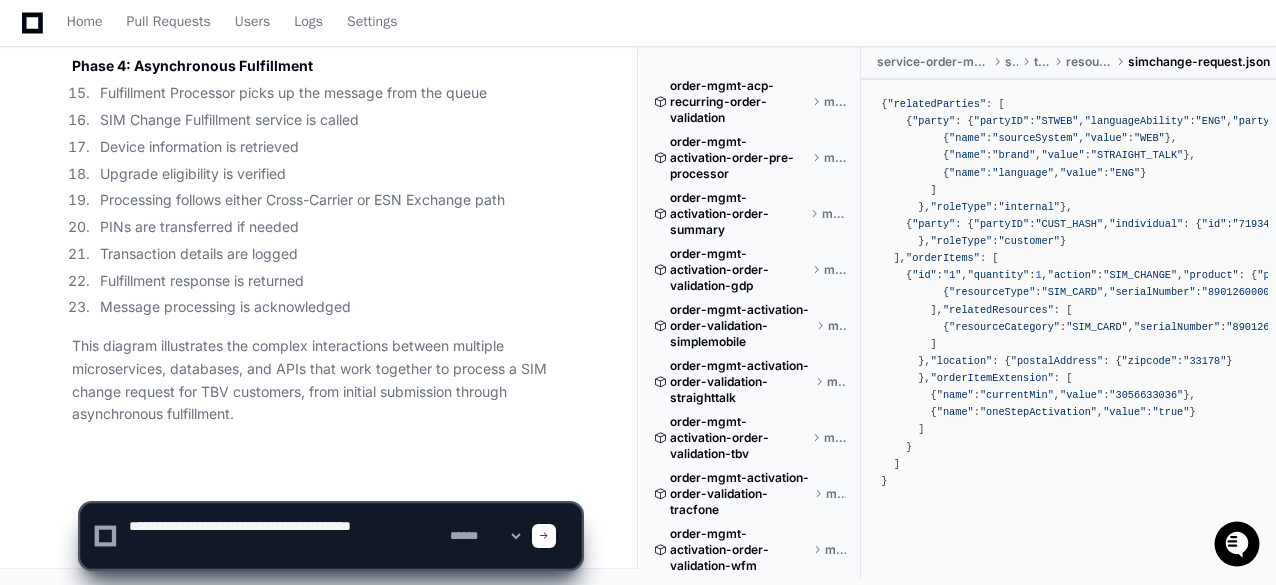 type on "**********" 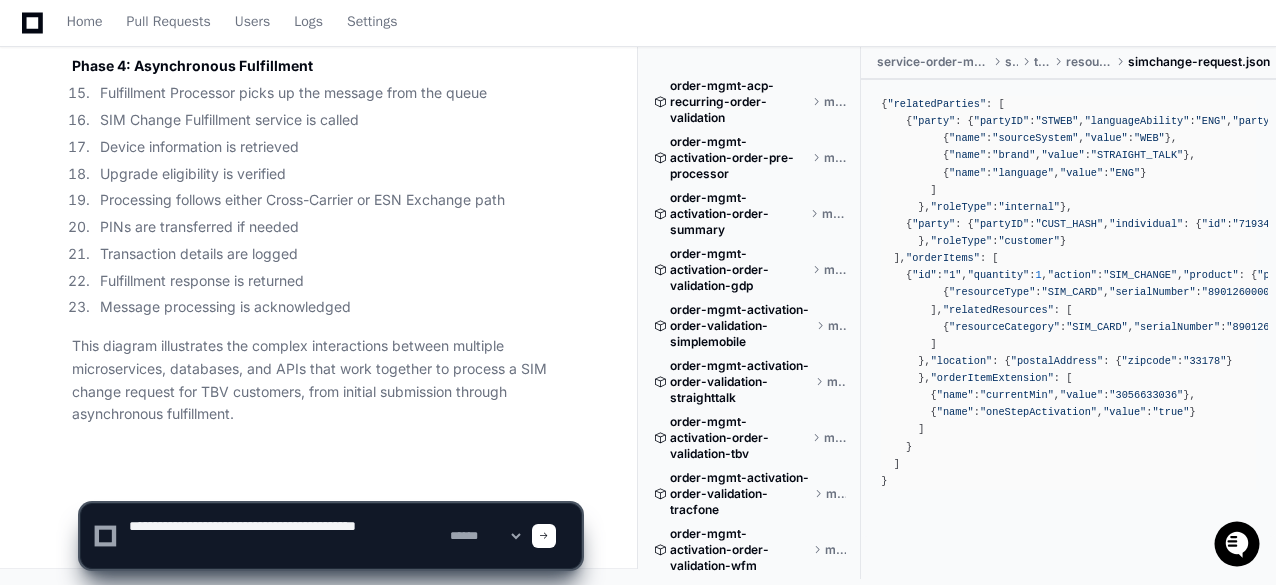 type 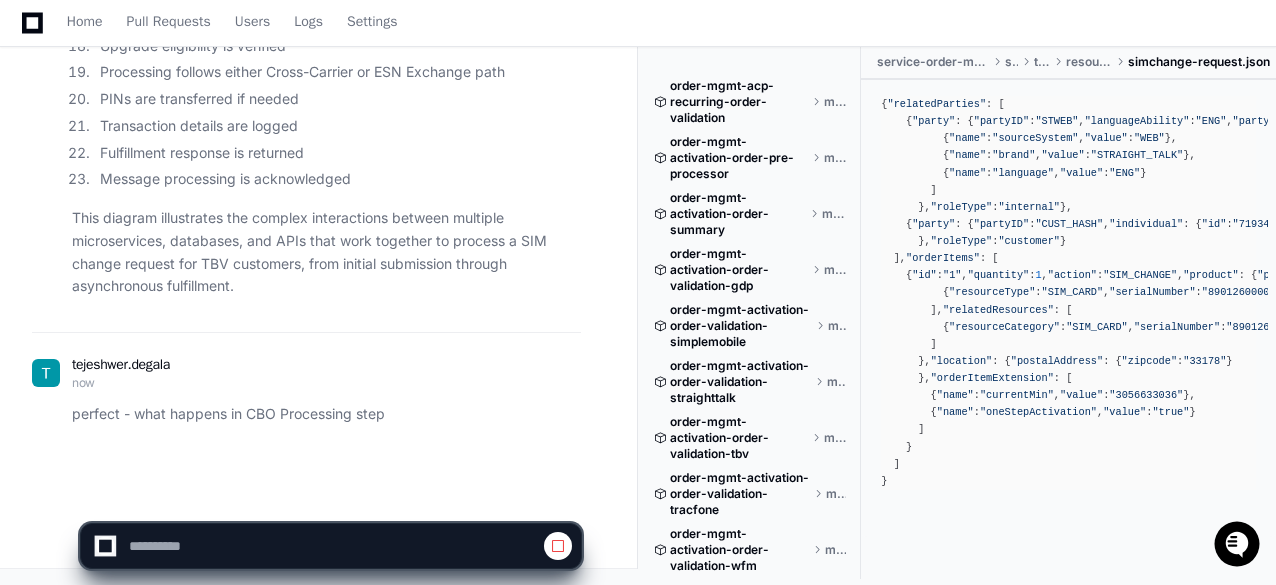 scroll, scrollTop: 41711, scrollLeft: 0, axis: vertical 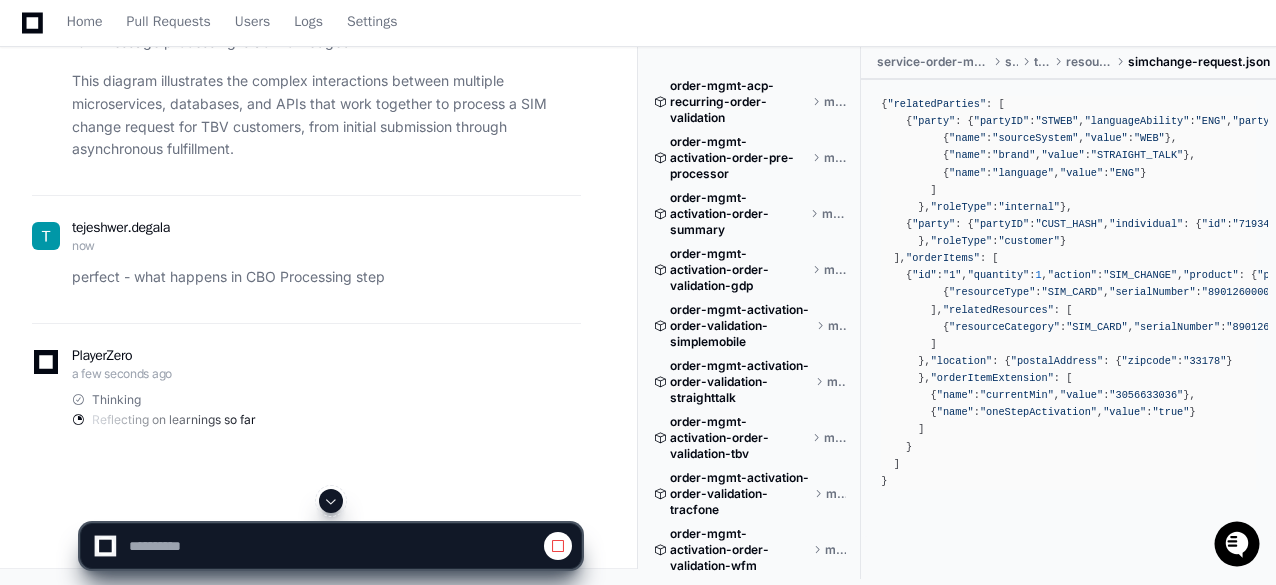 click on "tejeshwer.[PERSON_NAME] a day ago
PlayerZero a day ago Thinking Exploring order-mgmt-service-order-manager  The user is requesting me to create an L4 Sequence Diagram for SI (Service Information) Change Request for TBV (Total by Verizon) that gets submitted to Service Order Manager. They want me to document the steps in a tabular format with specific columns, and they want me to focus only on the repository `order-mgmt-service-order-manager`.
Let me search for this repository to understand its structure and functionality better:
1. First, let's look at the repository structure to get an overview:
2. Then, I'll look for any SI Change Request related files or code to understand the flow.
3. I'll need to identify the flow from request entry to completion within Service Order Manager.
Let's start by exploring the repository structure.
Researching SI Change Request TBV service order manager
Researching SI Change Request TBV Total by Verizon" 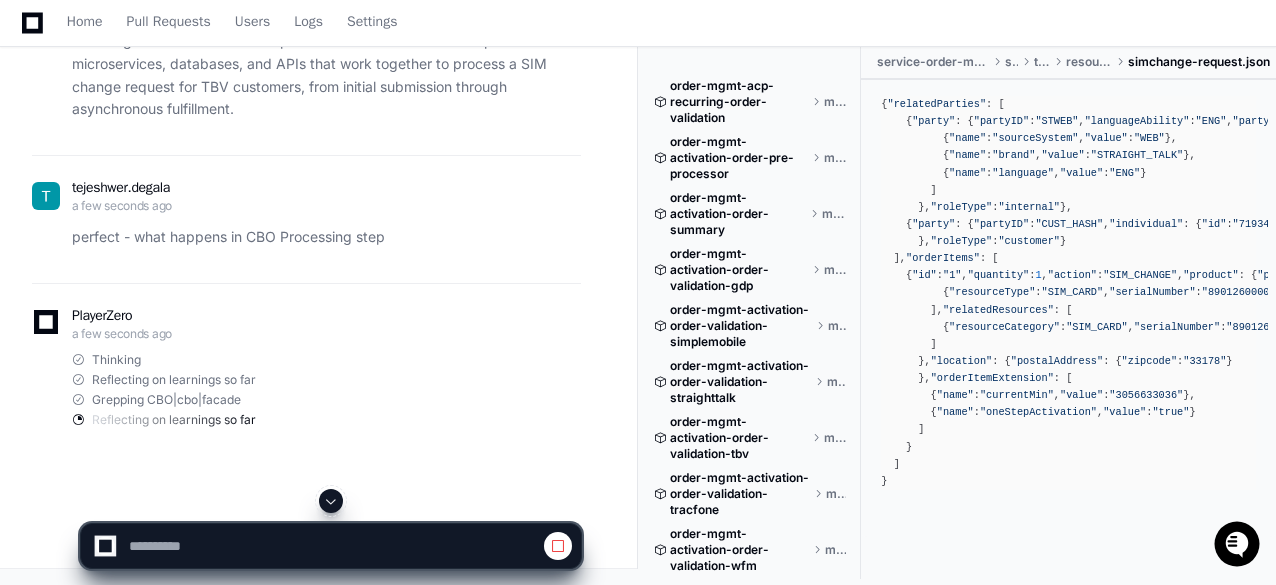 scroll, scrollTop: 41888, scrollLeft: 0, axis: vertical 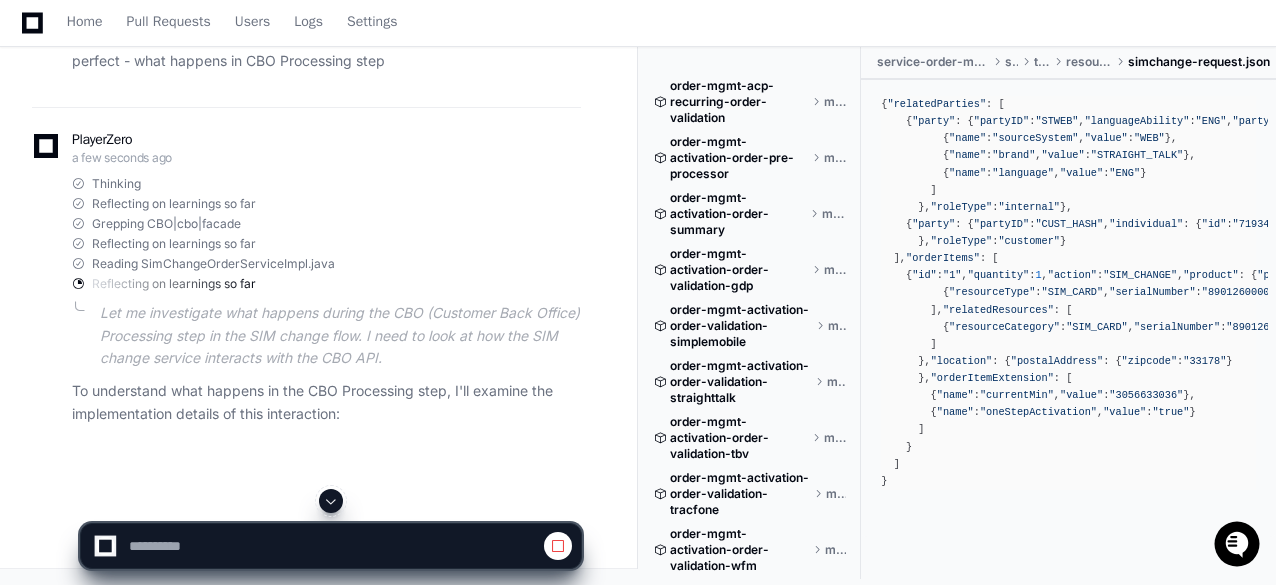 click on "tejeshwer.[PERSON_NAME] a day ago
PlayerZero a day ago Thinking Exploring order-mgmt-service-order-manager  The user is requesting me to create an L4 Sequence Diagram for SI (Service Information) Change Request for TBV (Total by Verizon) that gets submitted to Service Order Manager. They want me to document the steps in a tabular format with specific columns, and they want me to focus only on the repository `order-mgmt-service-order-manager`.
Let me search for this repository to understand its structure and functionality better:
1. First, let's look at the repository structure to get an overview:
2. Then, I'll look for any SI Change Request related files or code to understand the flow.
3. I'll need to identify the flow from request entry to completion within Service Order Manager.
Let's start by exploring the repository structure.
Researching SI Change Request TBV service order manager
Researching SI Change Request TBV Total by Verizon" 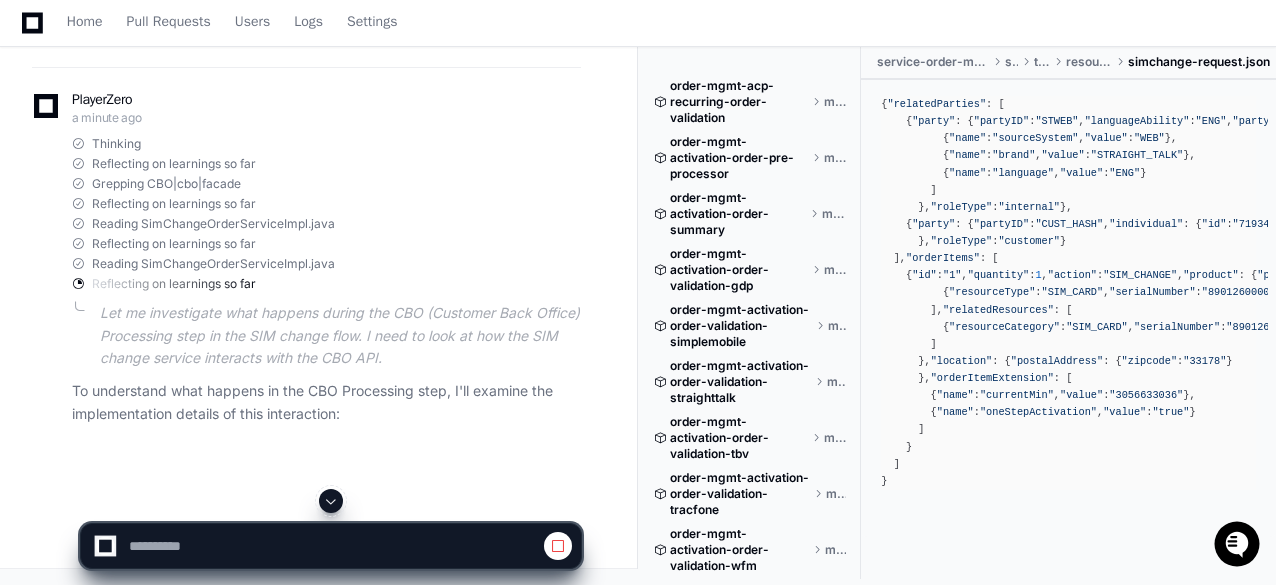 scroll, scrollTop: 42084, scrollLeft: 0, axis: vertical 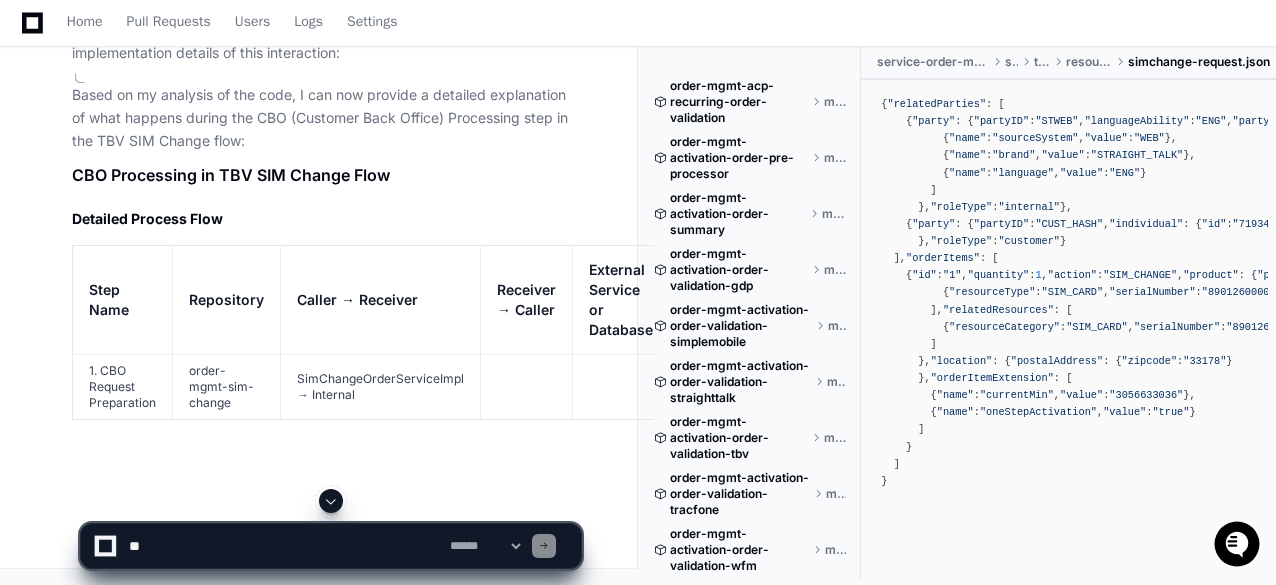 click on "tejeshwer.[PERSON_NAME] a day ago
PlayerZero a day ago Thinking Exploring order-mgmt-service-order-manager  The user is requesting me to create an L4 Sequence Diagram for SI (Service Information) Change Request for TBV (Total by Verizon) that gets submitted to Service Order Manager. They want me to document the steps in a tabular format with specific columns, and they want me to focus only on the repository `order-mgmt-service-order-manager`.
Let me search for this repository to understand its structure and functionality better:
1. First, let's look at the repository structure to get an overview:
2. Then, I'll look for any SI Change Request related files or code to understand the flow.
3. I'll need to identify the flow from request entry to completion within Service Order Manager.
Let's start by exploring the repository structure.
Researching SI Change Request TBV service order manager
Researching SI Change Request TBV Total by Verizon" 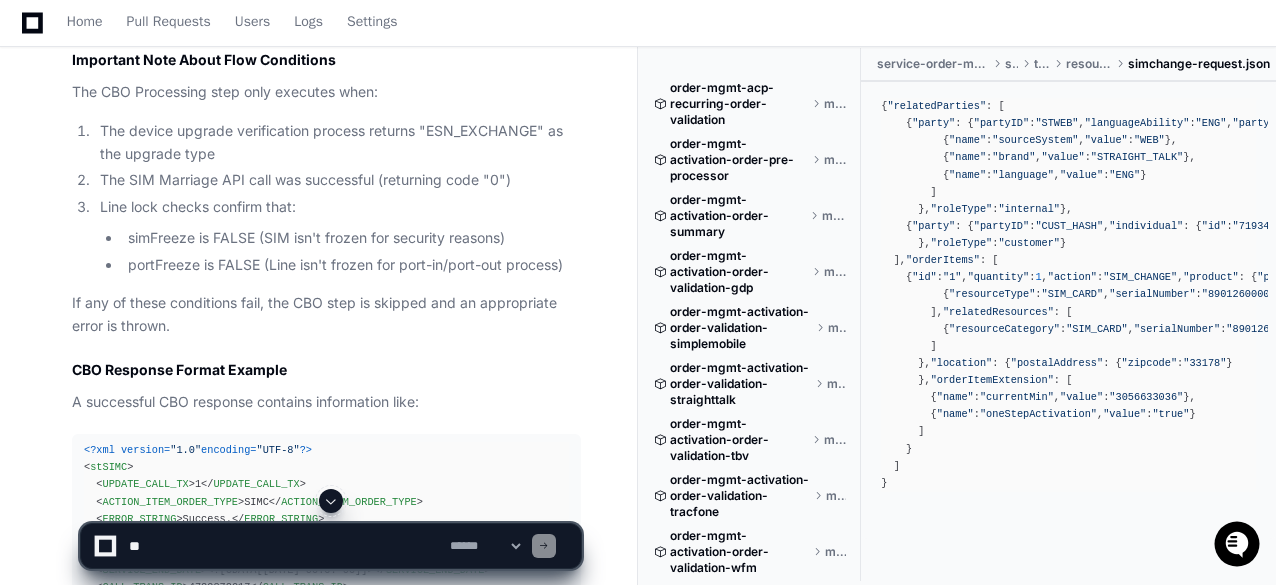 scroll, scrollTop: 42698, scrollLeft: 0, axis: vertical 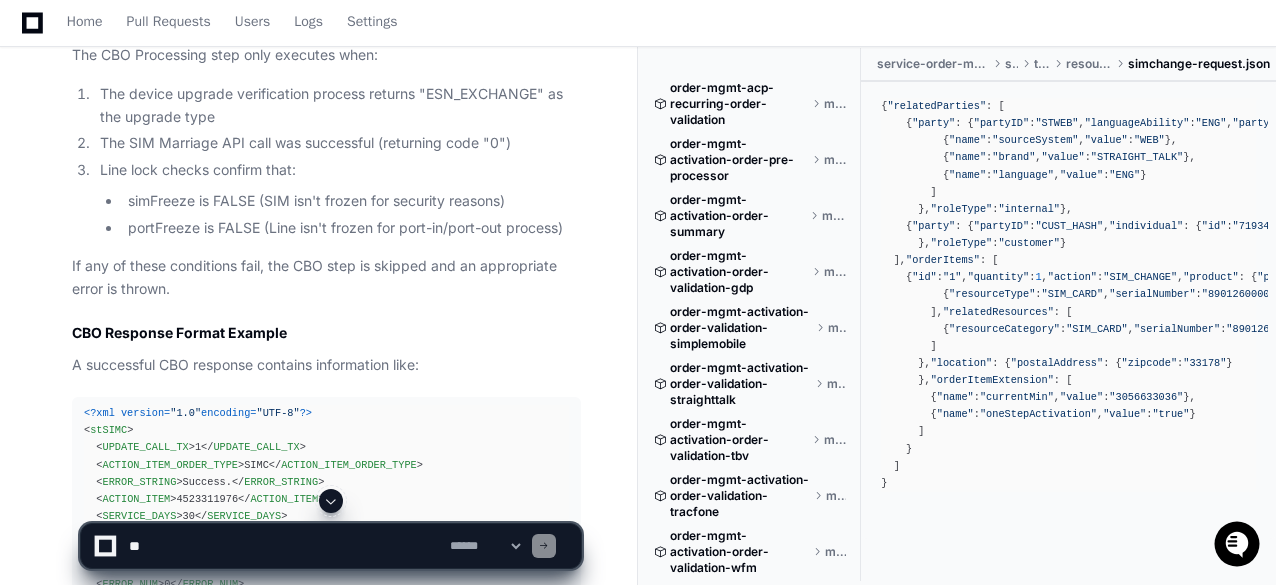 click on "tejeshwer.[PERSON_NAME] a day ago
PlayerZero a day ago Thinking Exploring order-mgmt-service-order-manager  The user is requesting me to create an L4 Sequence Diagram for SI (Service Information) Change Request for TBV (Total by Verizon) that gets submitted to Service Order Manager. They want me to document the steps in a tabular format with specific columns, and they want me to focus only on the repository `order-mgmt-service-order-manager`.
Let me search for this repository to understand its structure and functionality better:
1. First, let's look at the repository structure to get an overview:
2. Then, I'll look for any SI Change Request related files or code to understand the flow.
3. I'll need to identify the flow from request entry to completion within Service Order Manager.
Let's start by exploring the repository structure.
Researching SI Change Request TBV service order manager
Researching SI Change Request TBV Total by Verizon" 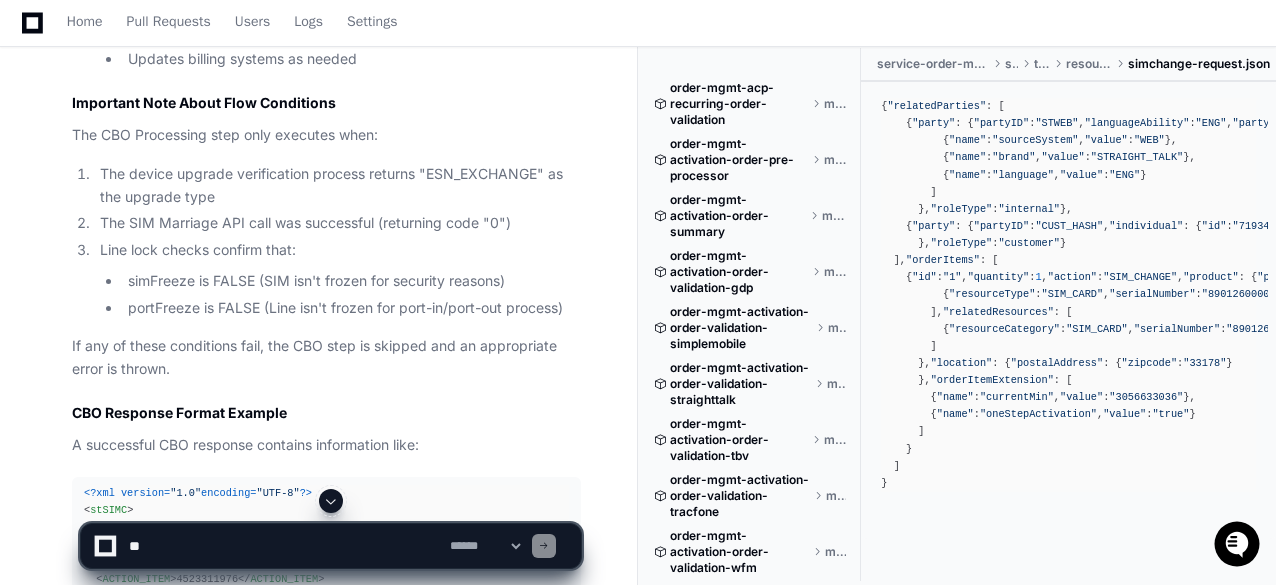 scroll, scrollTop: 42578, scrollLeft: 0, axis: vertical 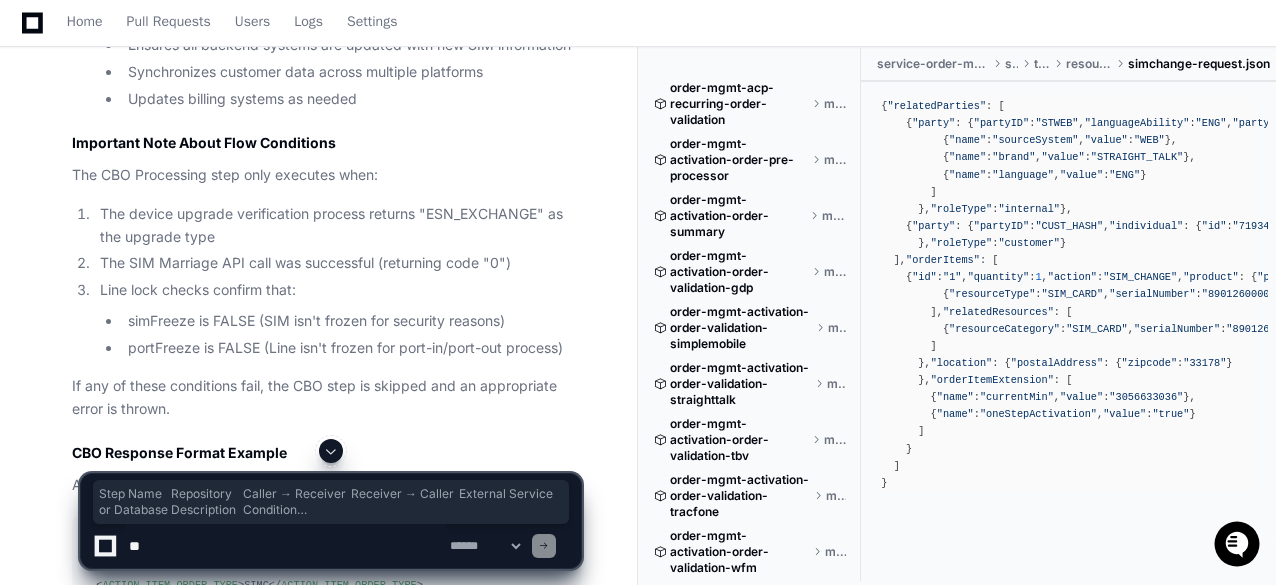 drag, startPoint x: 84, startPoint y: 107, endPoint x: 102, endPoint y: 320, distance: 213.75922 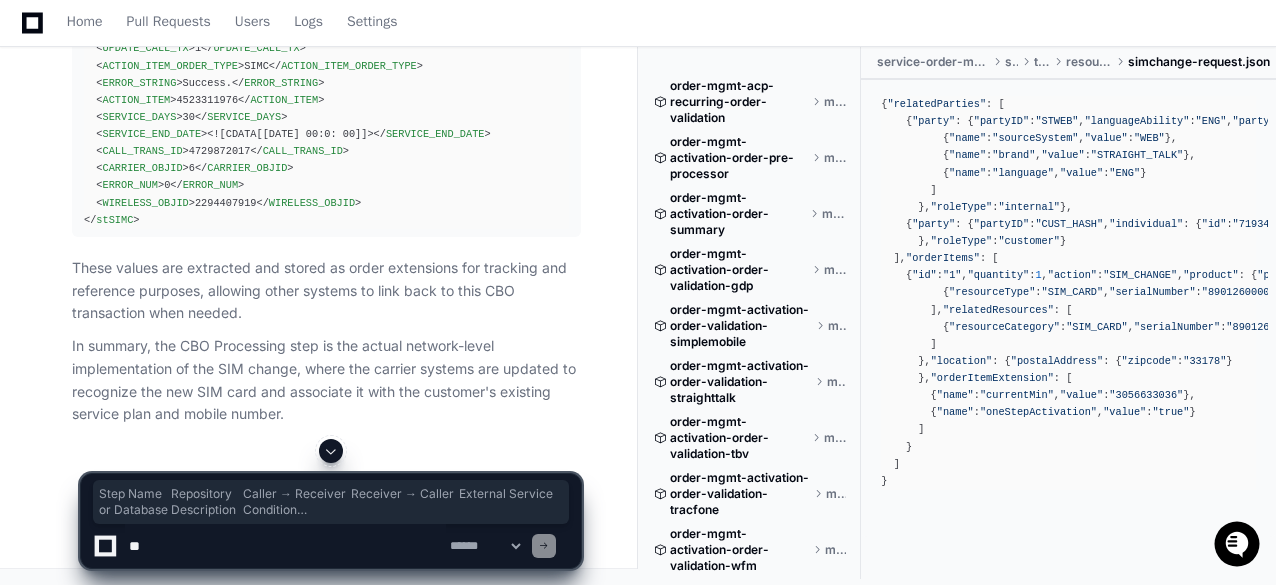 scroll, scrollTop: 43458, scrollLeft: 0, axis: vertical 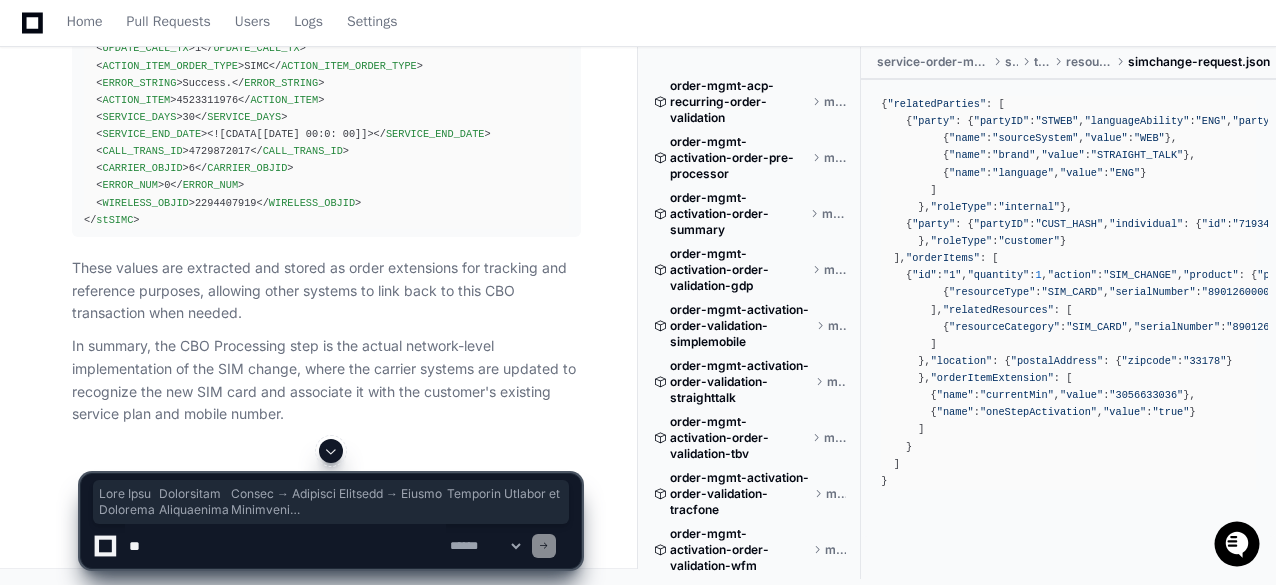 copy on "Step Name
Repository
Caller → Receiver
Receiver → Caller
External Service or Database
Description
Condition
1. CBO Request Preparation
order-mgmt-sim-change
SimChangeOrderServiceImpl → Internal
N/A
N/A
• Constructs XML request with task "stSIMC" <br>• Includes critical parameters: <br>  - CONTACT_OBJID: Customer contact identifier <br>  - ESN: Device serial number <br>  - MIN: Mobile identification number <br>  - BRAND_NAME: "TOTAL_WIRELESS" for TBV <br>  - SERVICE_PLAN_OBJID: Service plan identifier <br>  - SOURCE_SYSTEM: Source system (e.g., "TAS")
Always performed before CBO call
2. CBO Service Call
order-mgmt-sim-change
SimChangeOrderServiceImpl → CBO API
String XML response
External Service: <br>CBO Facade <br>Method: POST <br>URL:  http://${esbgateway}/facade
• Makes POST request to CBO Facade <br>• Sends the prepared XML payload <br>• Includes correlation ID in header for tracing <br>• Waits synchronously for response <br>• Performs error handling if call fails ..." 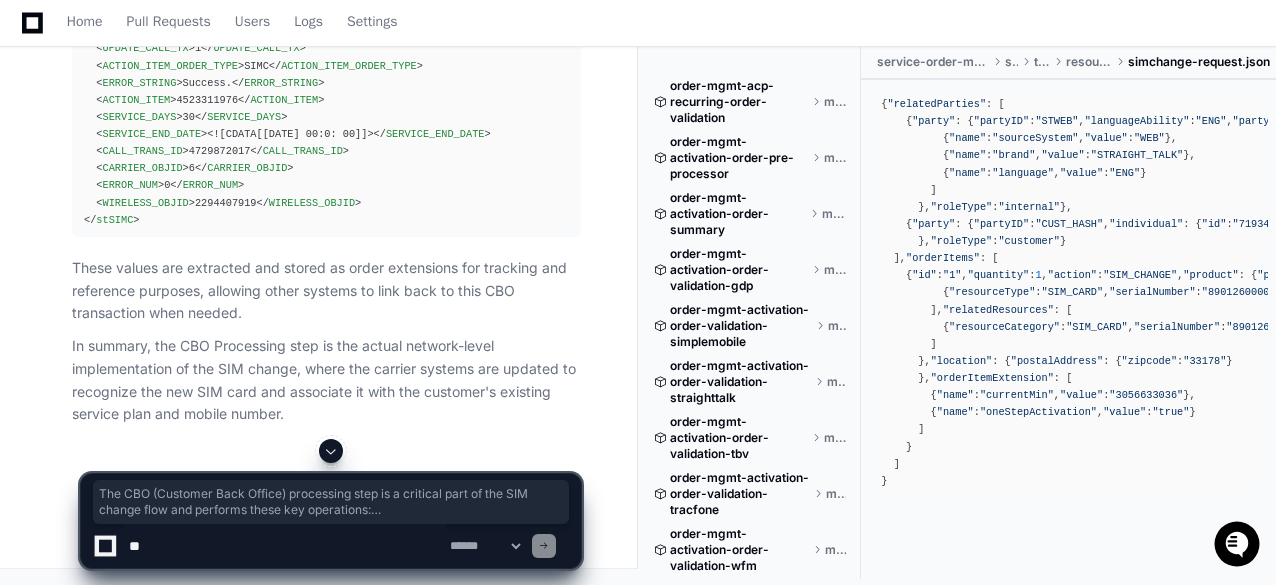drag, startPoint x: 76, startPoint y: 155, endPoint x: 152, endPoint y: 343, distance: 202.78067 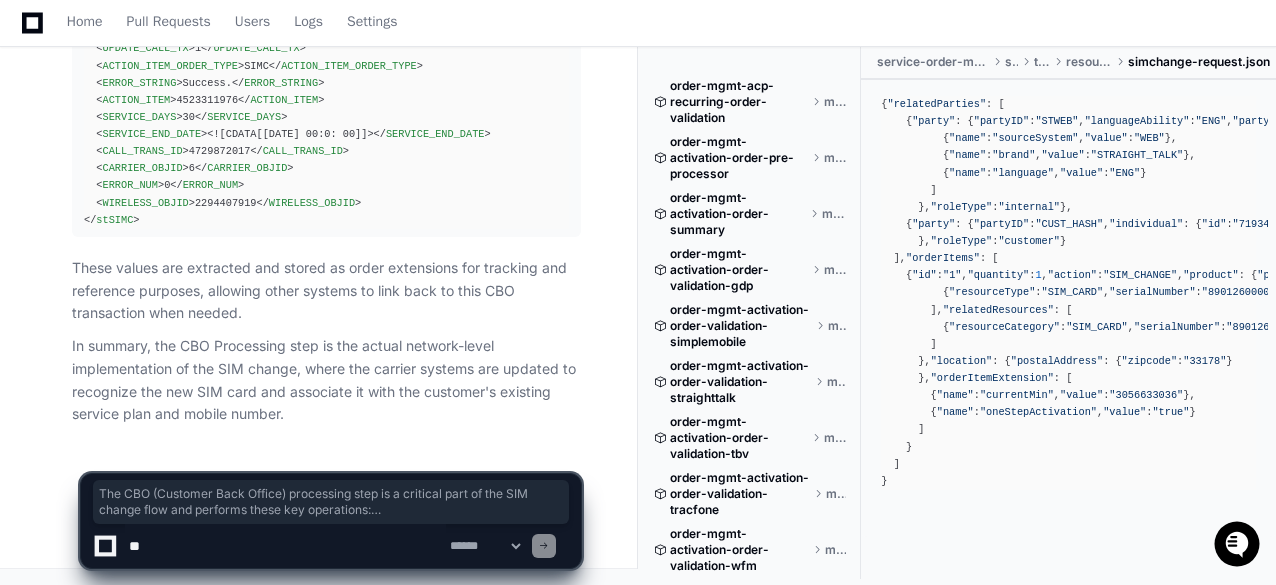scroll, scrollTop: 44938, scrollLeft: 0, axis: vertical 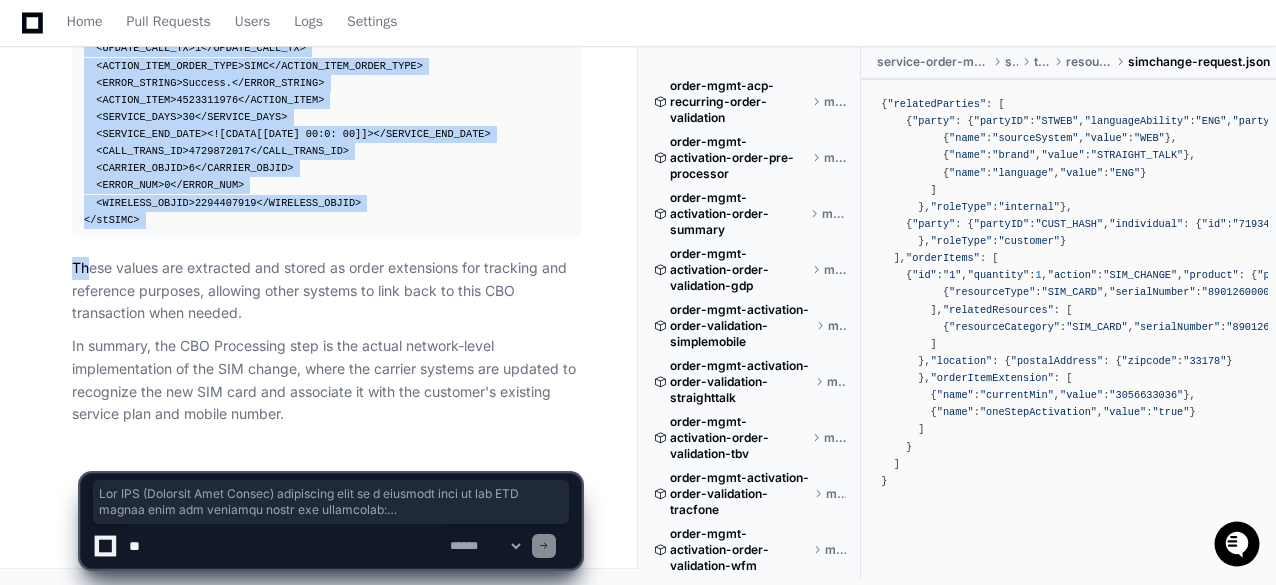 click on "These values are extracted and stored as order extensions for tracking and reference purposes, allowing other systems to link back to this CBO transaction when needed." 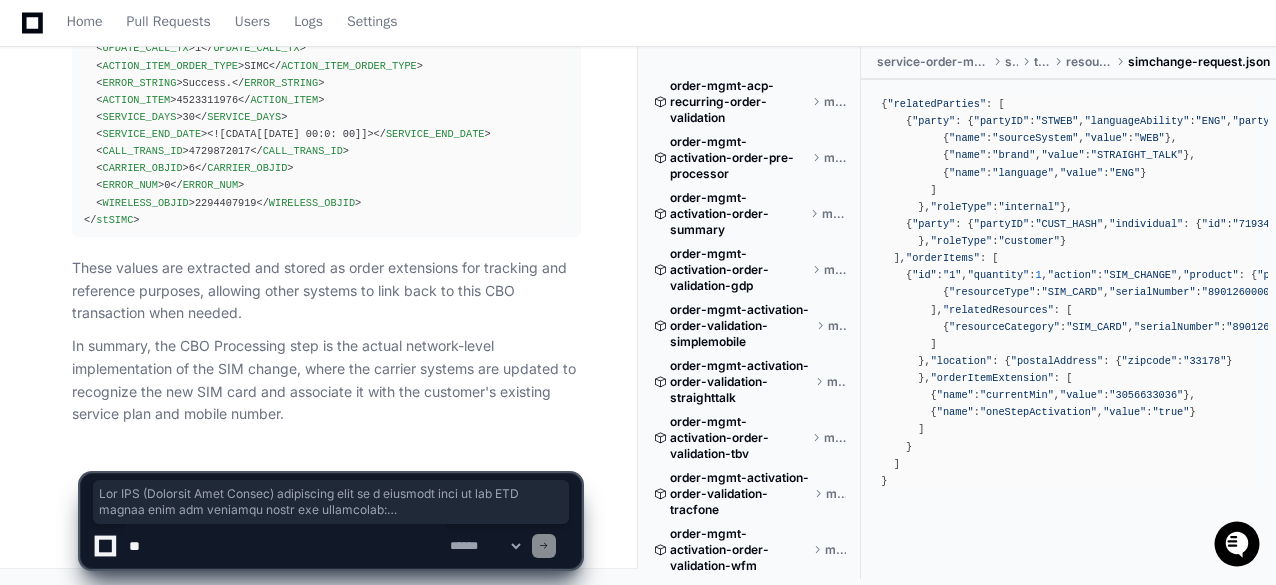 click on "In summary, the CBO Processing step is the actual network-level implementation of the SIM change, where the carrier systems are updated to recognize the new SIM card and associate it with the customer's existing service plan and mobile number." 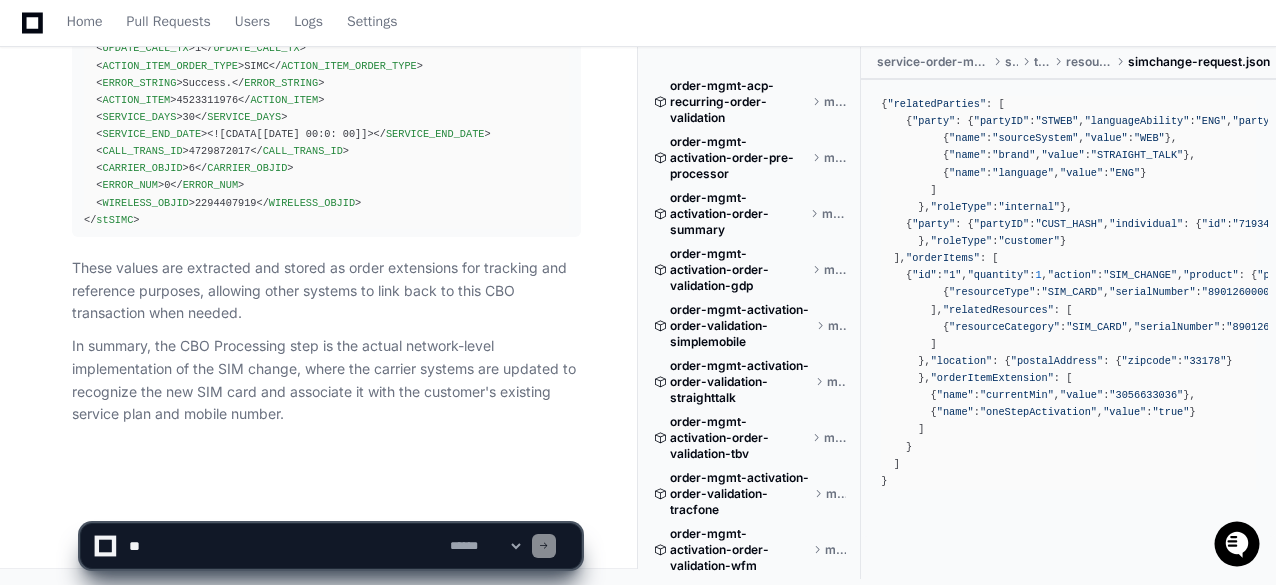 click 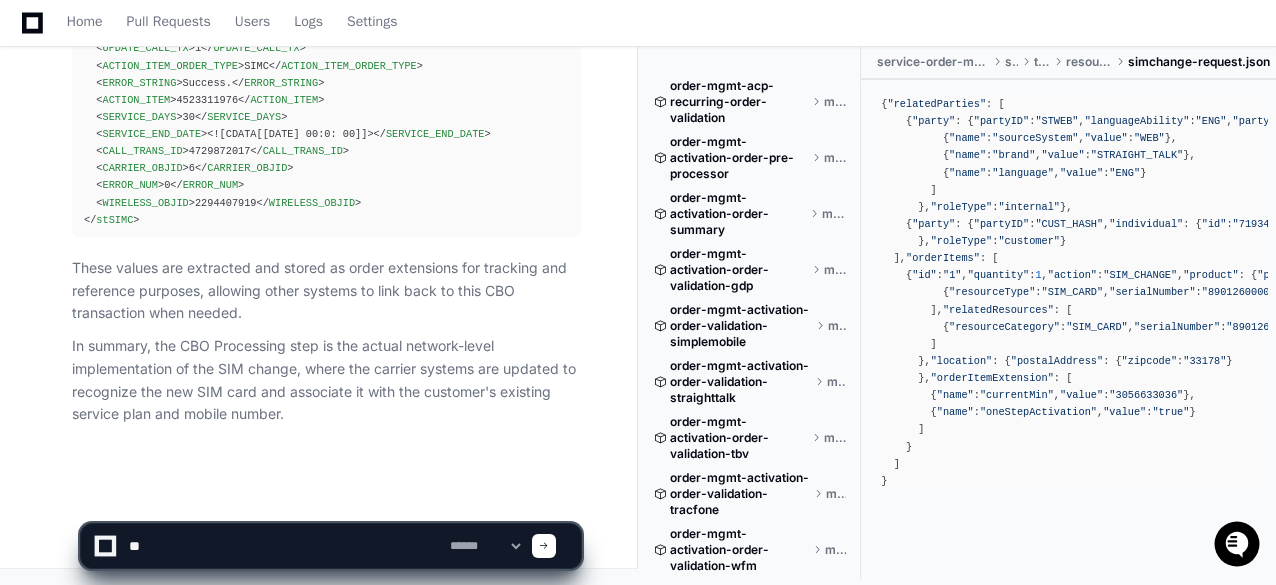 type on "*" 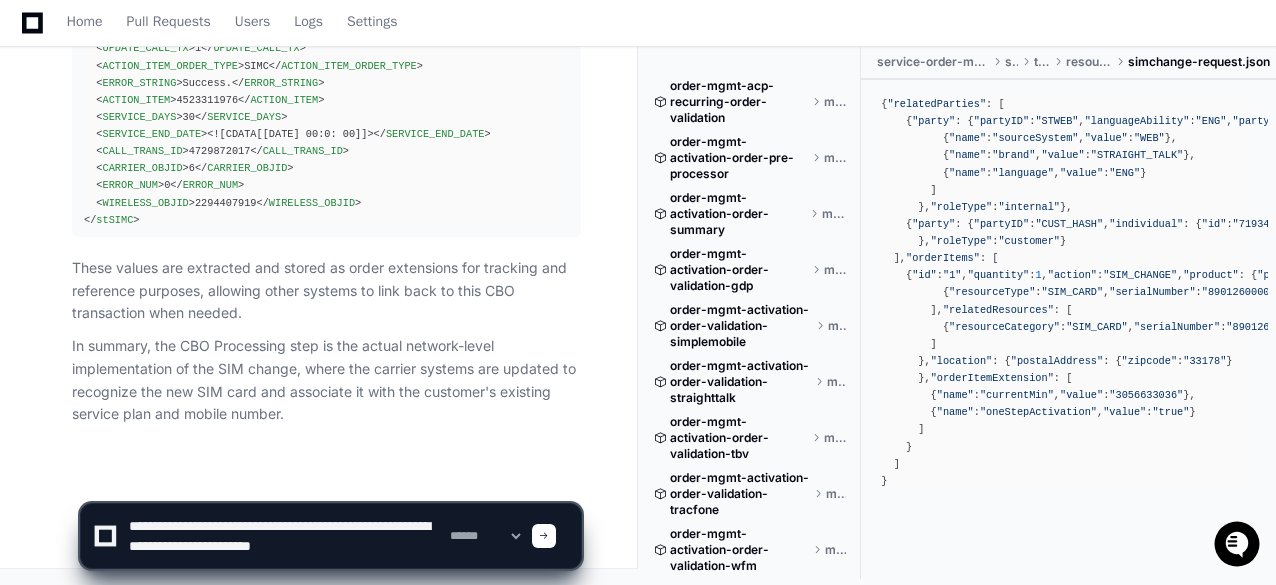 scroll, scrollTop: 6, scrollLeft: 0, axis: vertical 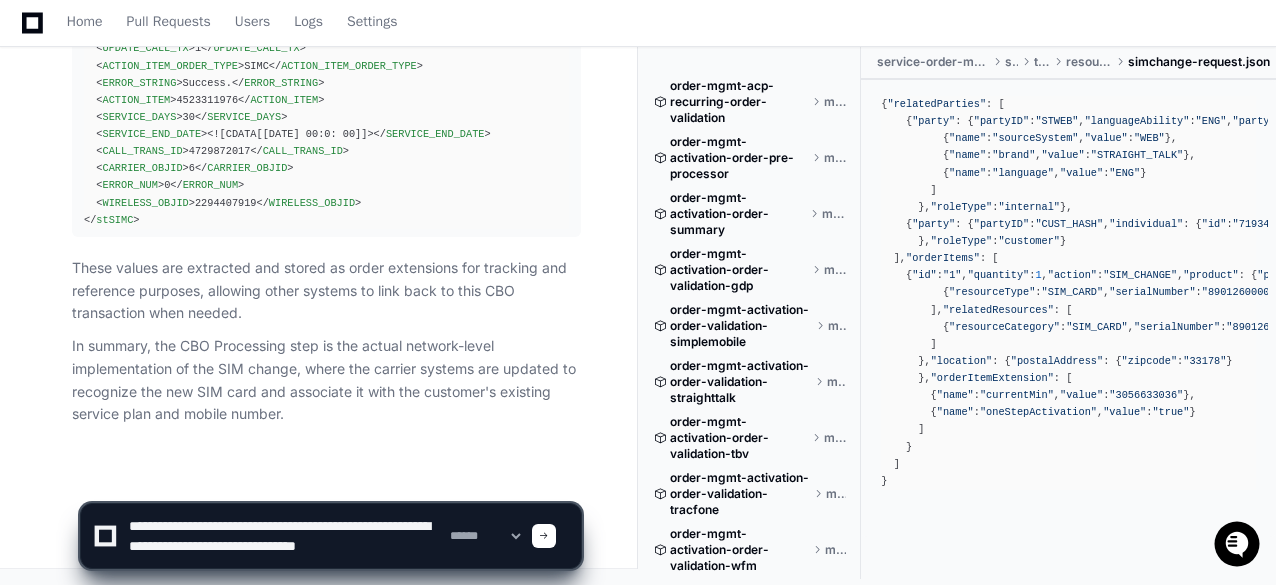 click 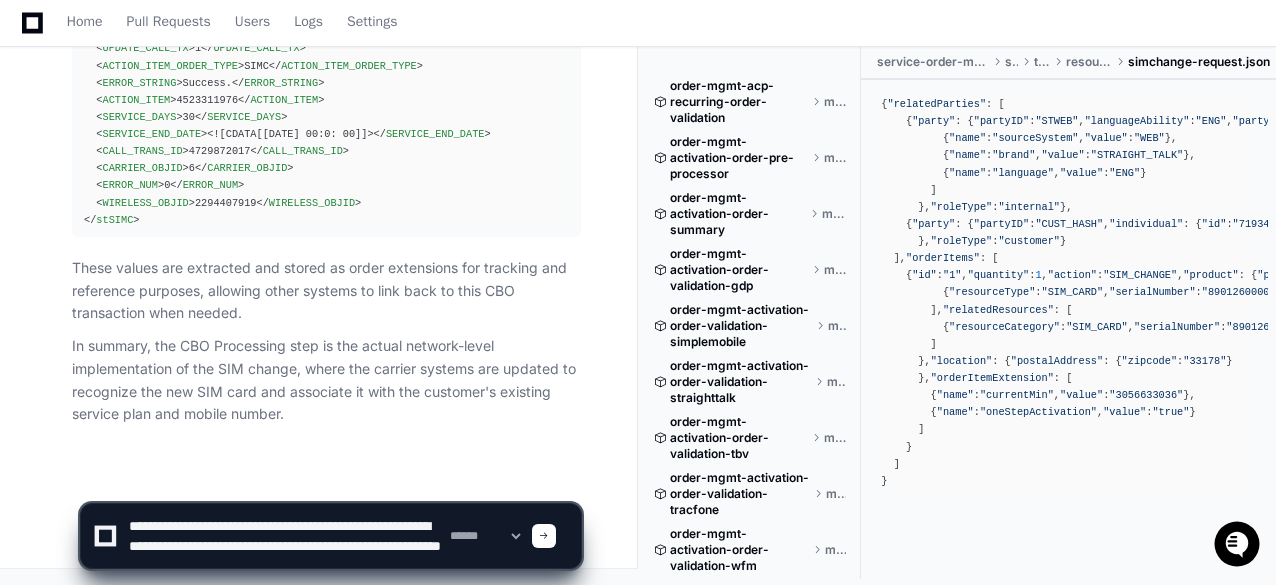 click 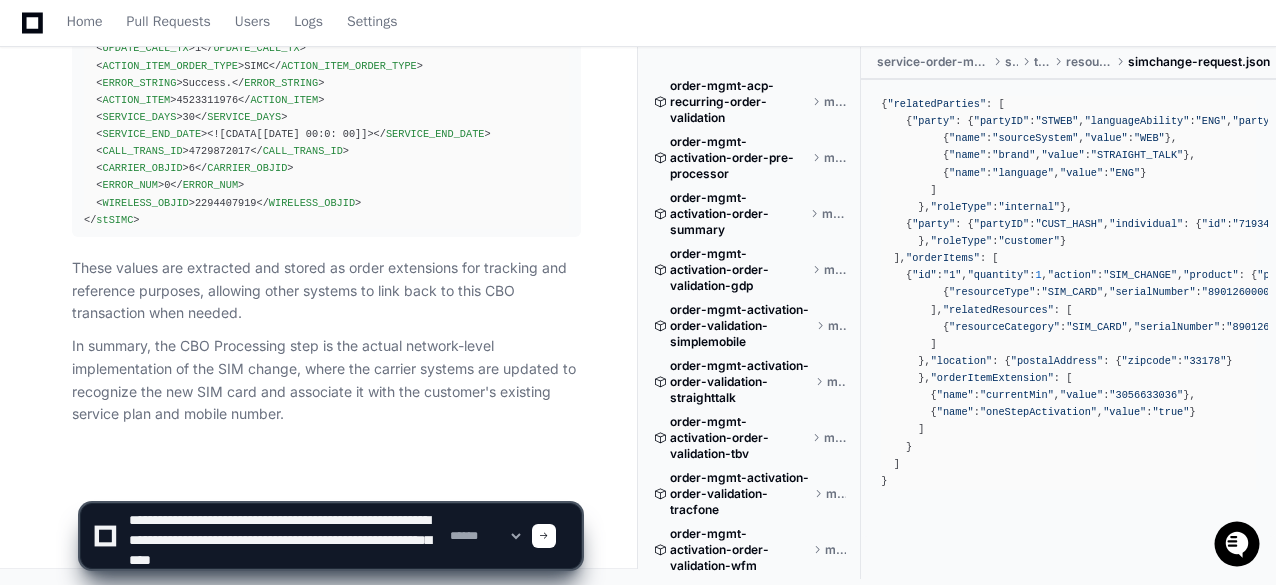 type on "**********" 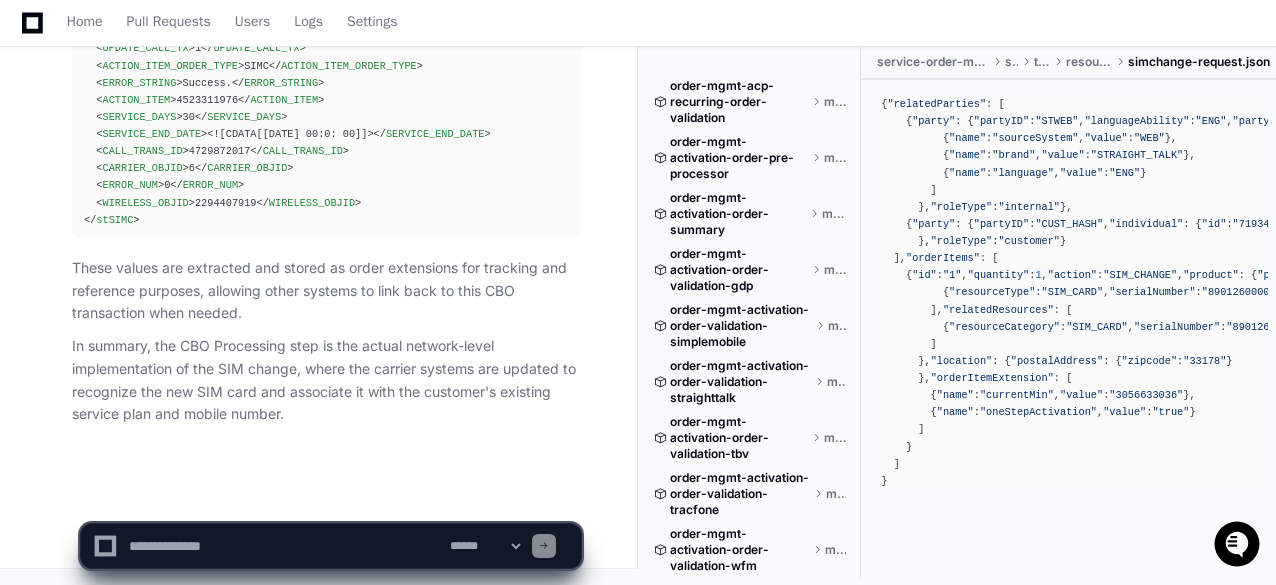scroll, scrollTop: 0, scrollLeft: 0, axis: both 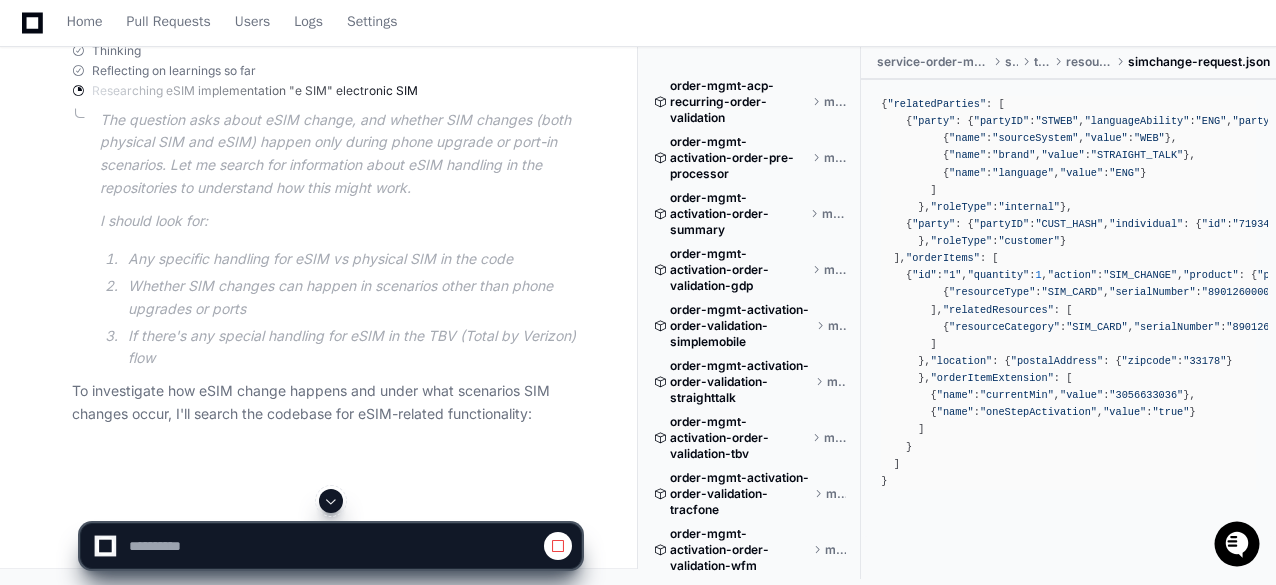 click 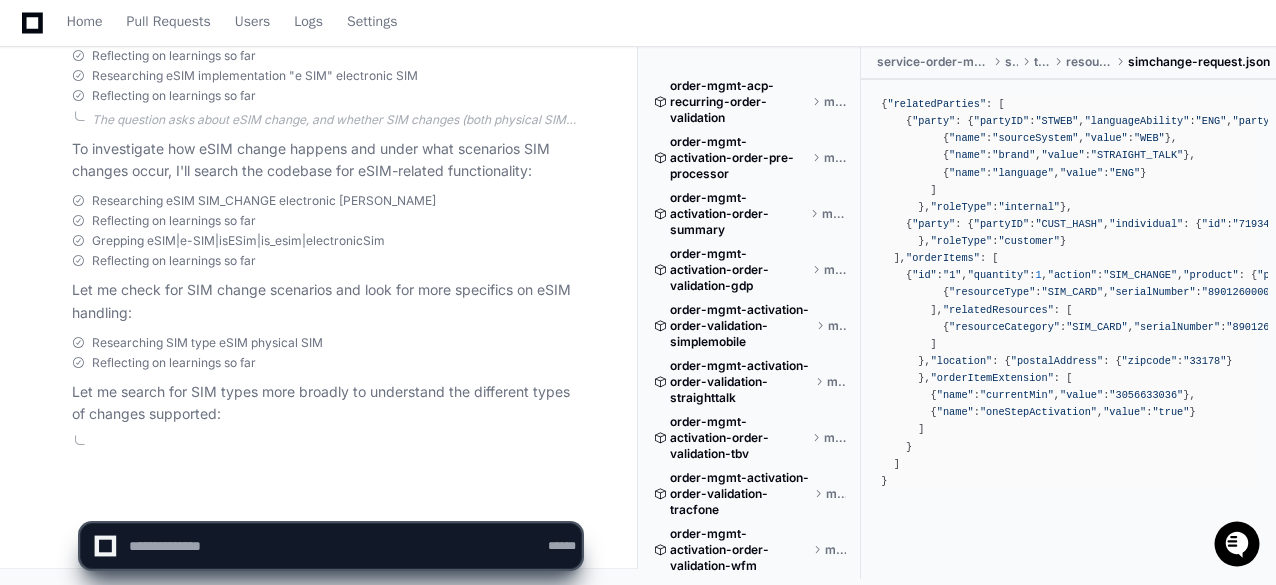 scroll, scrollTop: 45584, scrollLeft: 0, axis: vertical 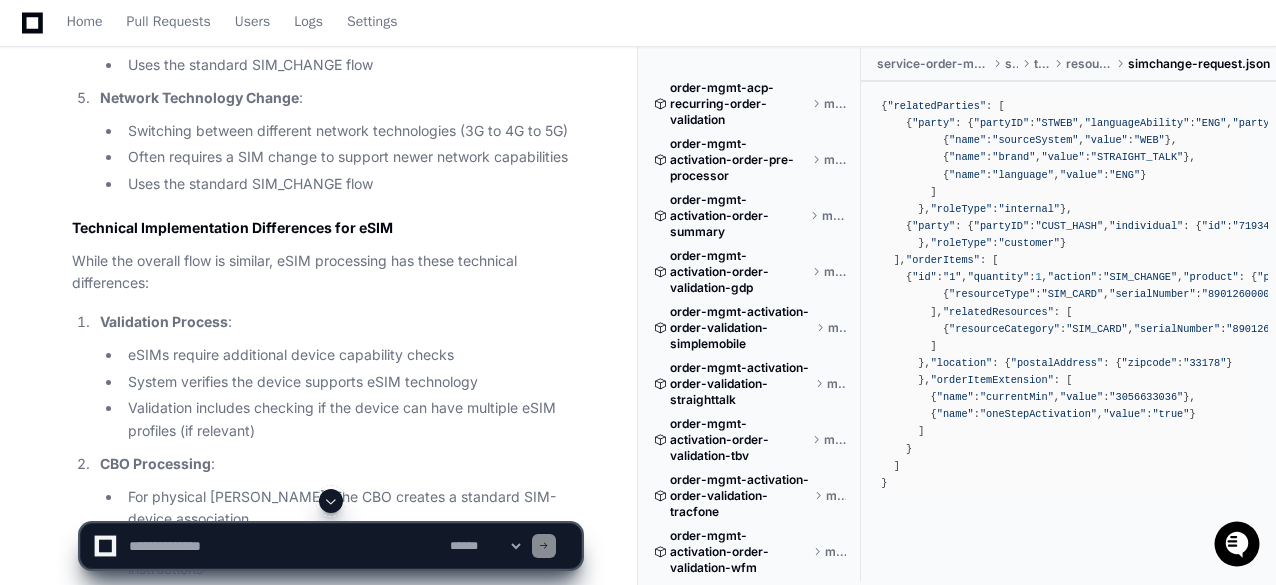 click 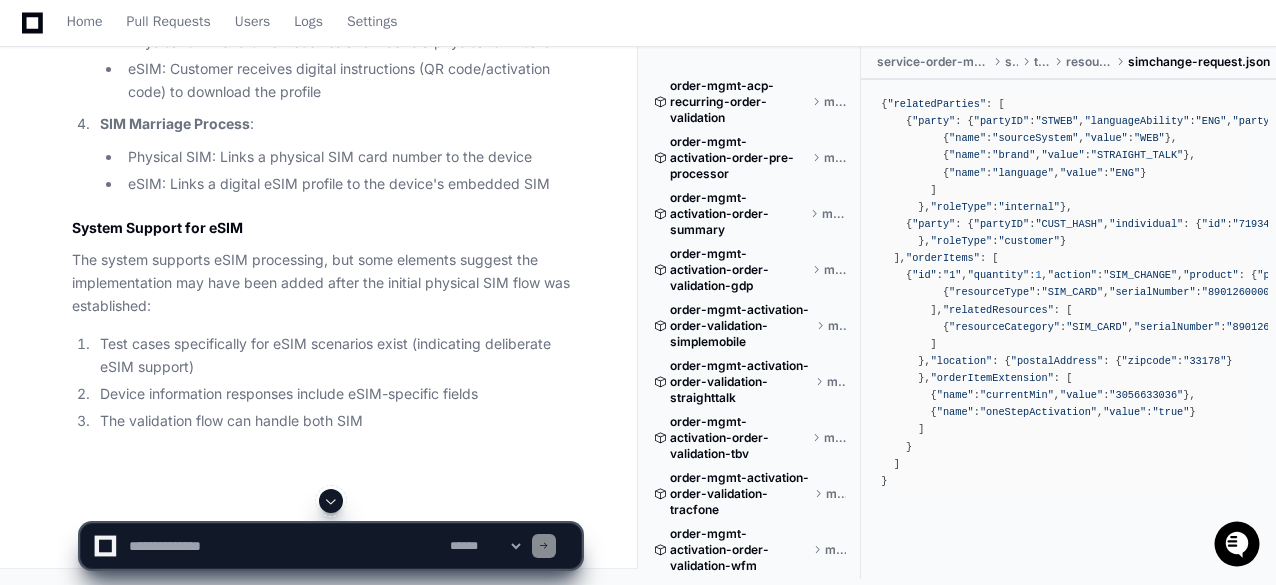 scroll, scrollTop: 48040, scrollLeft: 0, axis: vertical 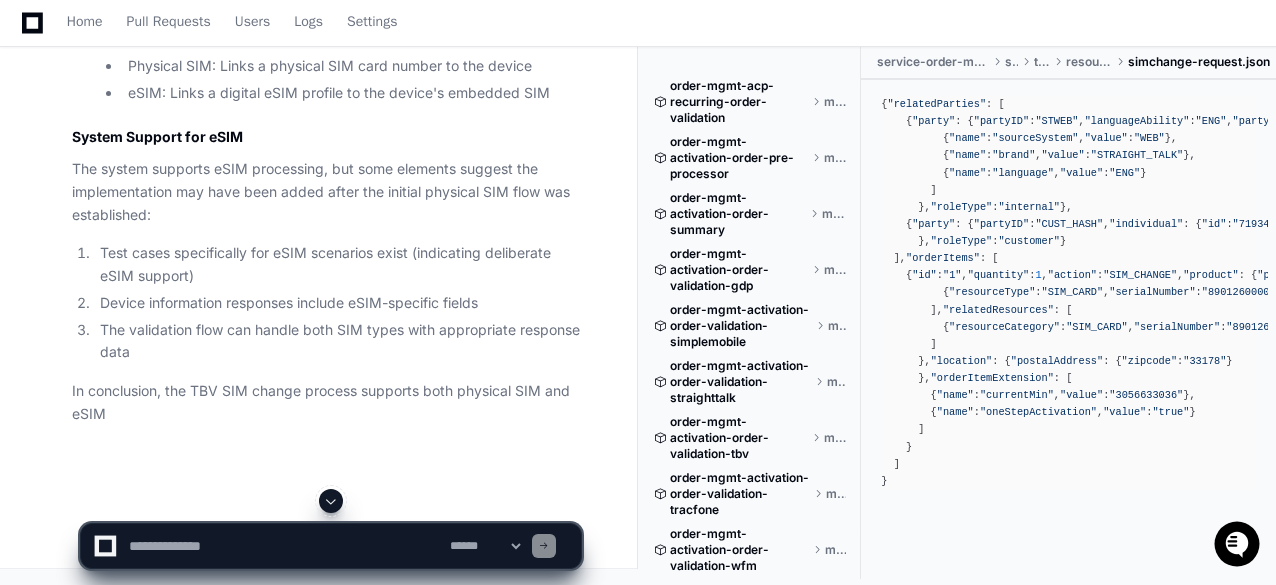 click on "tejeshwer.[PERSON_NAME] a day ago
PlayerZero a day ago Thinking Exploring order-mgmt-service-order-manager  The user is requesting me to create an L4 Sequence Diagram for SI (Service Information) Change Request for TBV (Total by Verizon) that gets submitted to Service Order Manager. They want me to document the steps in a tabular format with specific columns, and they want me to focus only on the repository `order-mgmt-service-order-manager`.
Let me search for this repository to understand its structure and functionality better:
1. First, let's look at the repository structure to get an overview:
2. Then, I'll look for any SI Change Request related files or code to understand the flow.
3. I'll need to identify the flow from request entry to completion within Service Order Manager.
Let's start by exploring the repository structure.
Researching SI Change Request TBV service order manager
Researching SI Change Request TBV Total by Verizon" 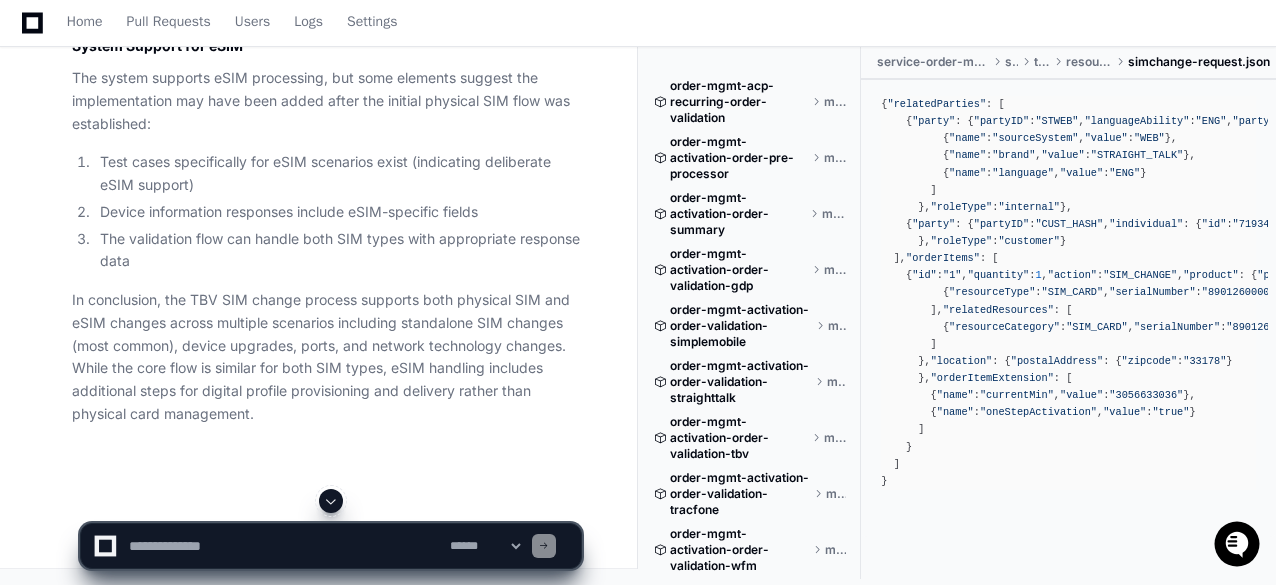 scroll, scrollTop: 47320, scrollLeft: 0, axis: vertical 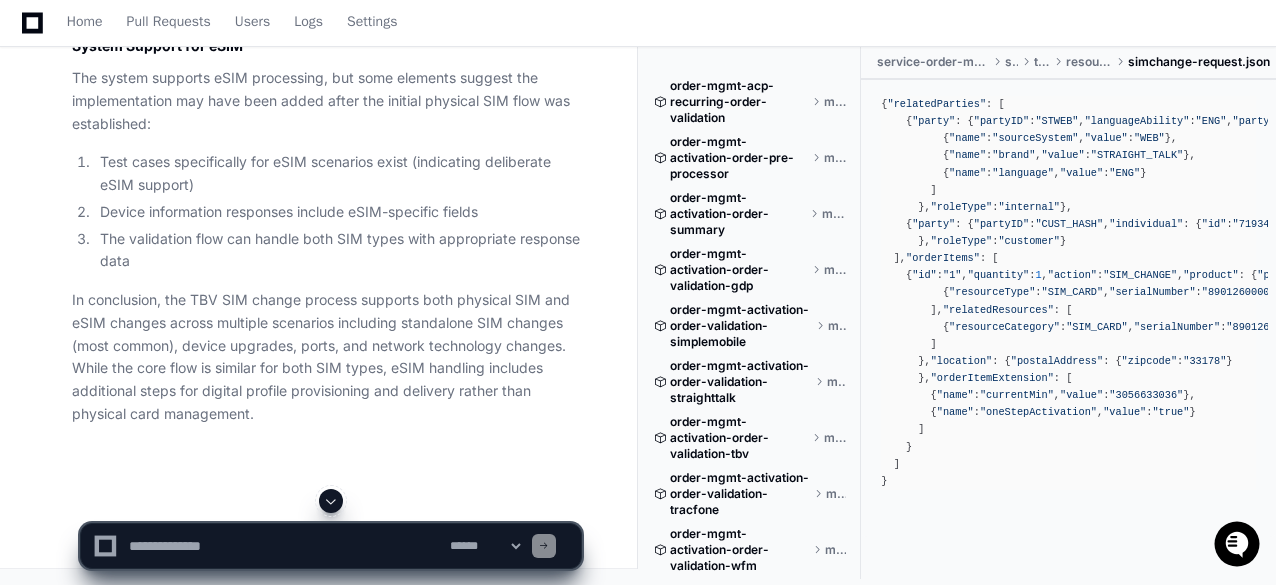 click 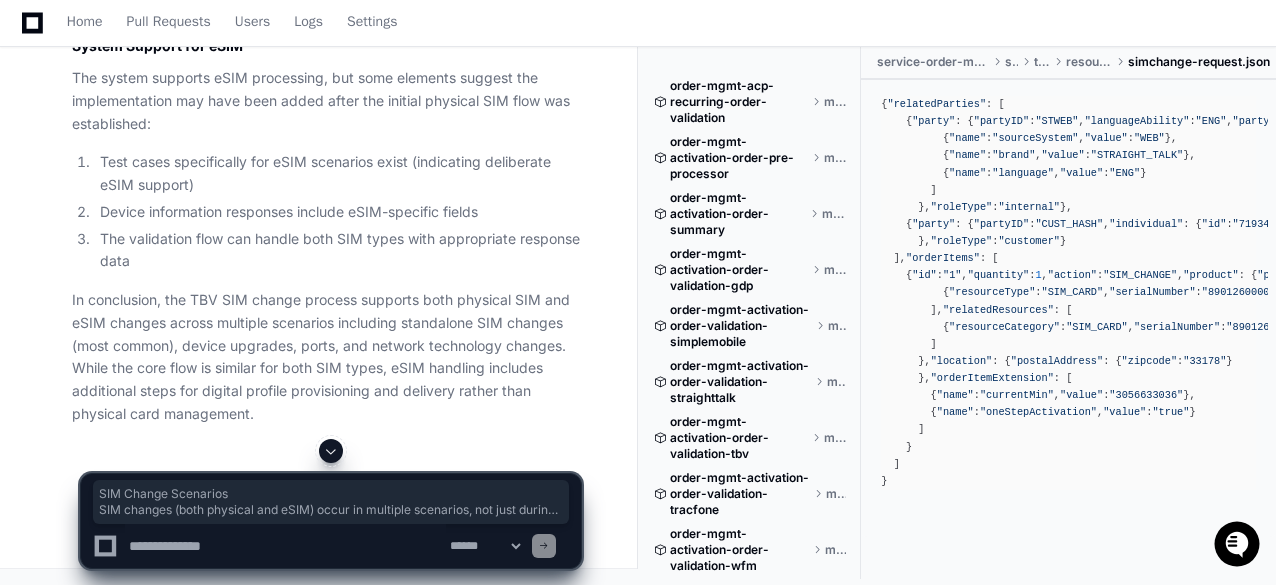 drag, startPoint x: 72, startPoint y: 127, endPoint x: 120, endPoint y: 294, distance: 173.76134 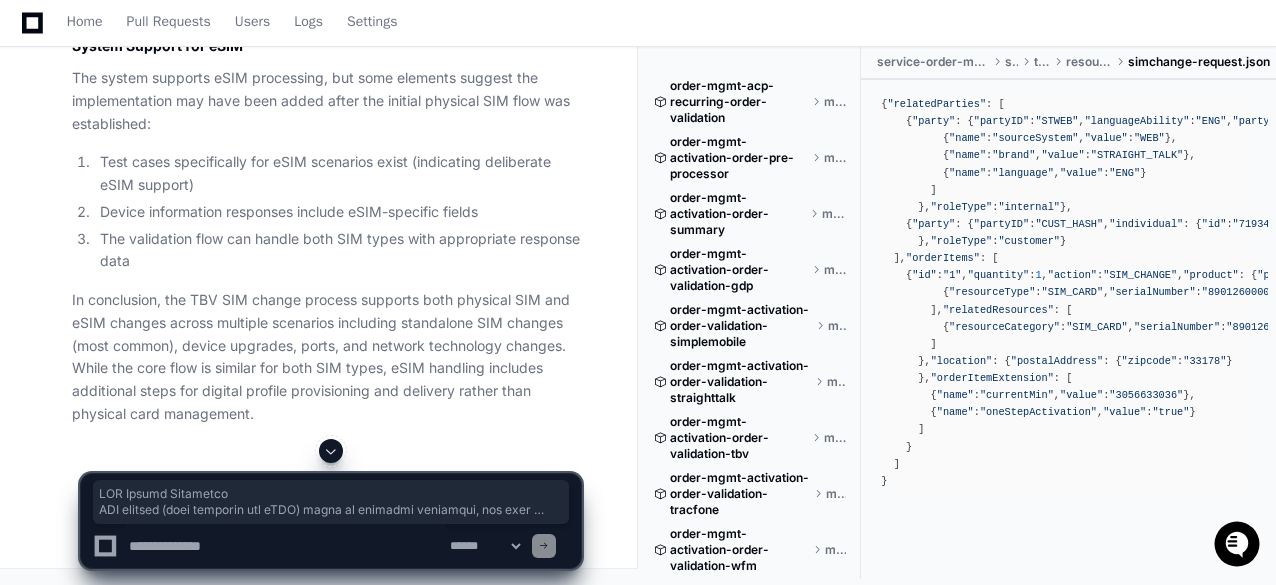 scroll, scrollTop: 47360, scrollLeft: 0, axis: vertical 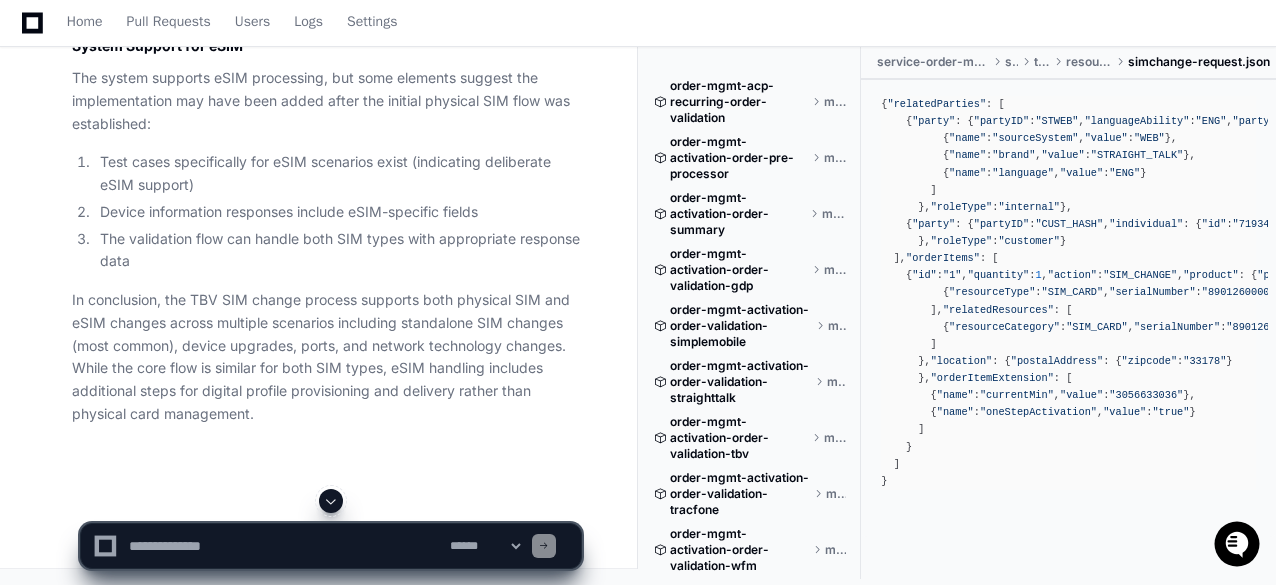 click on "Based on my analysis of the code and available repositories, I'll now explain how eSIM changes work and the scenarios in which SIM changes (both physical and eSIM) occur:
Understanding eSIM Changes in TBV and SIM Change Scenarios
eSIM Change Process
The codebase shows support for eSIM handling in validation and processing flows, though the process largely follows the same path as physical SIM changes with some key differences:
eSIM Identification :
eSIMs are identified in device information responses through characteristics like "IS_ESIM" or specific eSIM identifiers
Tests show dedicated handling for eSIM responses (e.g., "SUCC_DEVICE_INFO_ESIM_RESP")
The system can validate both physical SIMs and eSIMs during order processing
eSIM Change Process :
The core SIM change flow (validation, fulfillment) is largely the same for both physical SIMs and eSIMs
Instead of physical SIM card number, an eSIM uses a digital profile identifier
eSIM Activation :" 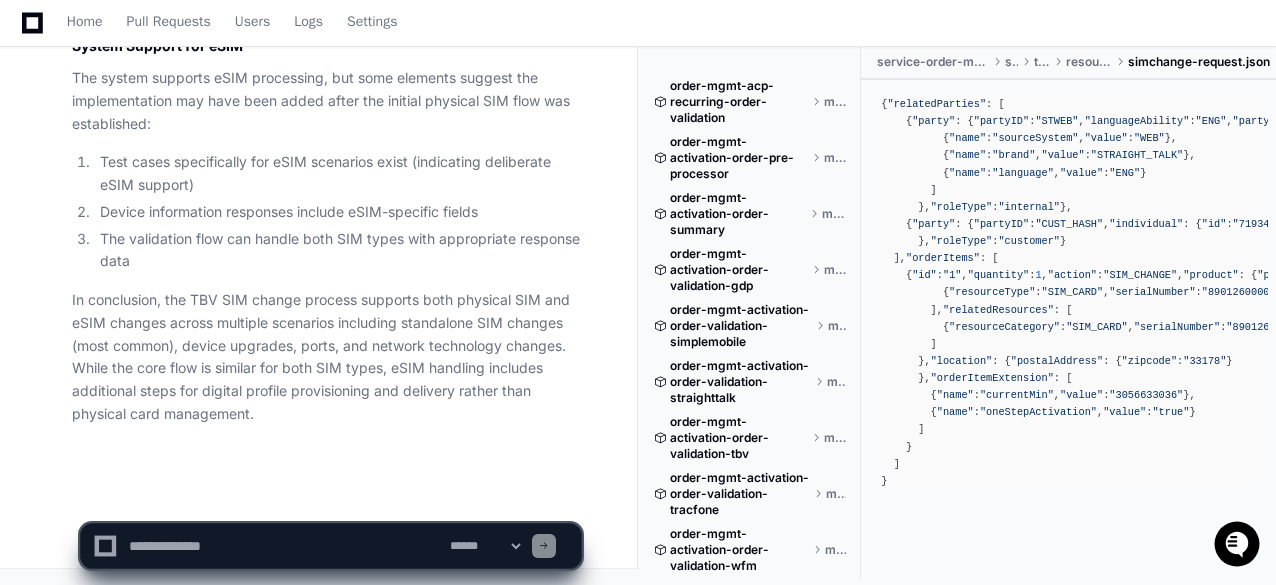click 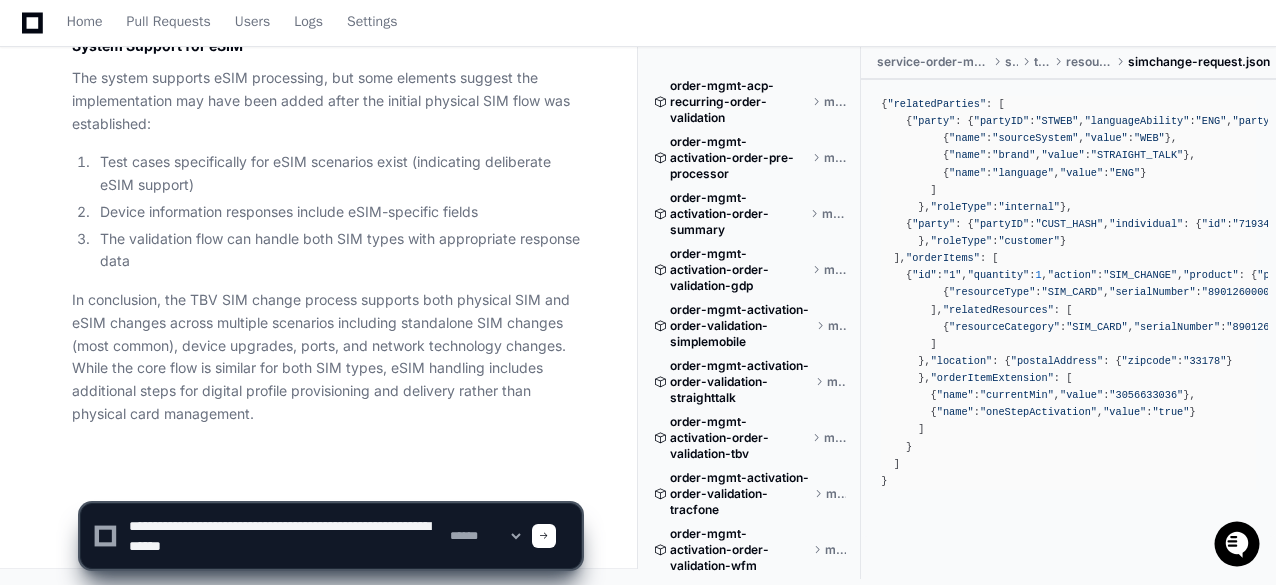 type on "**********" 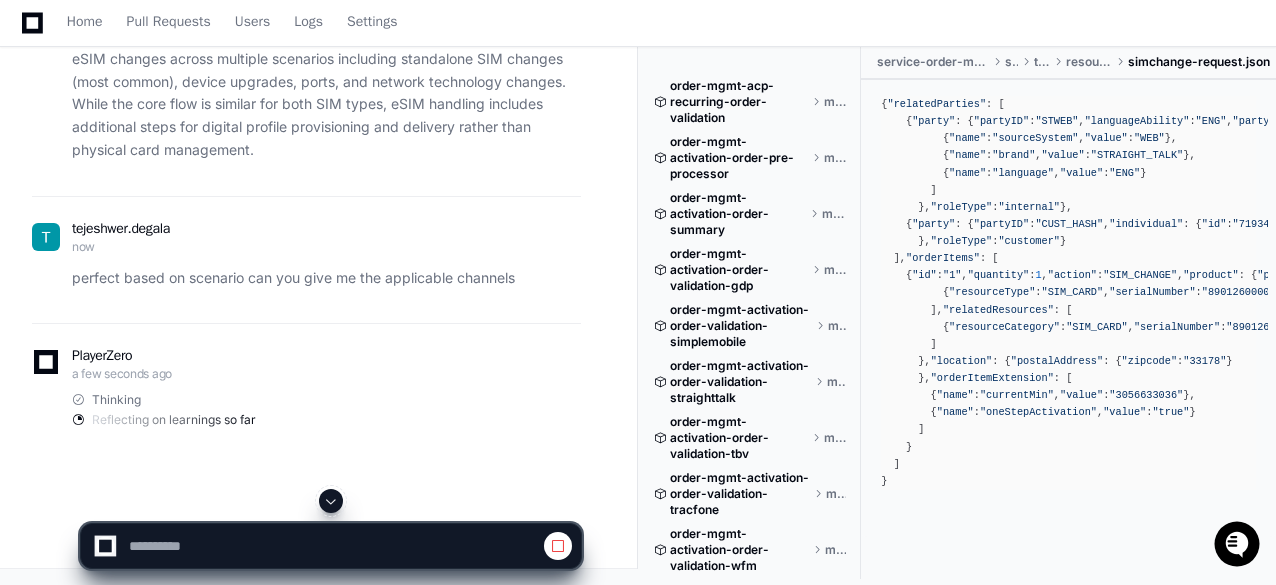click on "Based on my analysis of the code and available repositories, I'll now explain how eSIM changes work and the scenarios in which SIM changes (both physical and eSIM) occur:
Understanding eSIM Changes in TBV and SIM Change Scenarios
eSIM Change Process
The codebase shows support for eSIM handling in validation and processing flows, though the process largely follows the same path as physical SIM changes with some key differences:
eSIM Identification :
eSIMs are identified in device information responses through characteristics like "IS_ESIM" or specific eSIM identifiers
Tests show dedicated handling for eSIM responses (e.g., "SUCC_DEVICE_INFO_ESIM_RESP")
The system can validate both physical SIMs and eSIMs during order processing
eSIM Change Process :
The core SIM change flow (validation, fulfillment) is largely the same for both physical SIMs and eSIMs
Instead of physical SIM card number, an eSIM uses a digital profile identifier
eSIM Activation :" 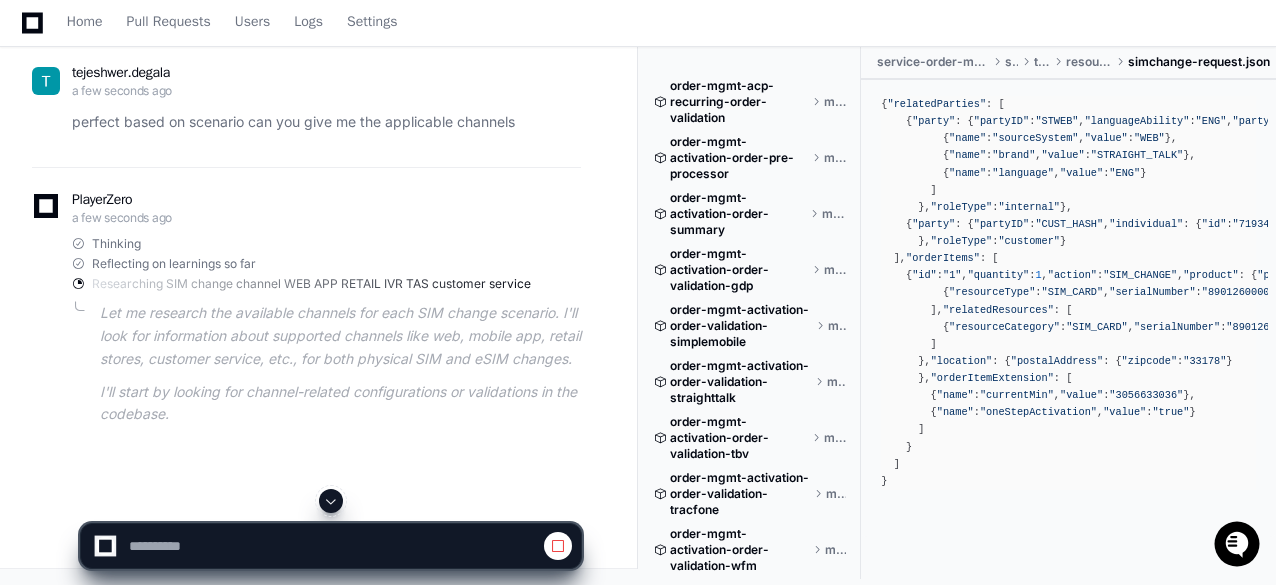 click on "Based on my analysis of the code and available repositories, I'll now explain how eSIM changes work and the scenarios in which SIM changes (both physical and eSIM) occur:
Understanding eSIM Changes in TBV and SIM Change Scenarios
eSIM Change Process
The codebase shows support for eSIM handling in validation and processing flows, though the process largely follows the same path as physical SIM changes with some key differences:
eSIM Identification :
eSIMs are identified in device information responses through characteristics like "IS_ESIM" or specific eSIM identifiers
Tests show dedicated handling for eSIM responses (e.g., "SUCC_DEVICE_INFO_ESIM_RESP")
The system can validate both physical SIMs and eSIMs during order processing
eSIM Change Process :
The core SIM change flow (validation, fulfillment) is largely the same for both physical SIMs and eSIMs
Instead of physical SIM card number, an eSIM uses a digital profile identifier
eSIM Activation :" 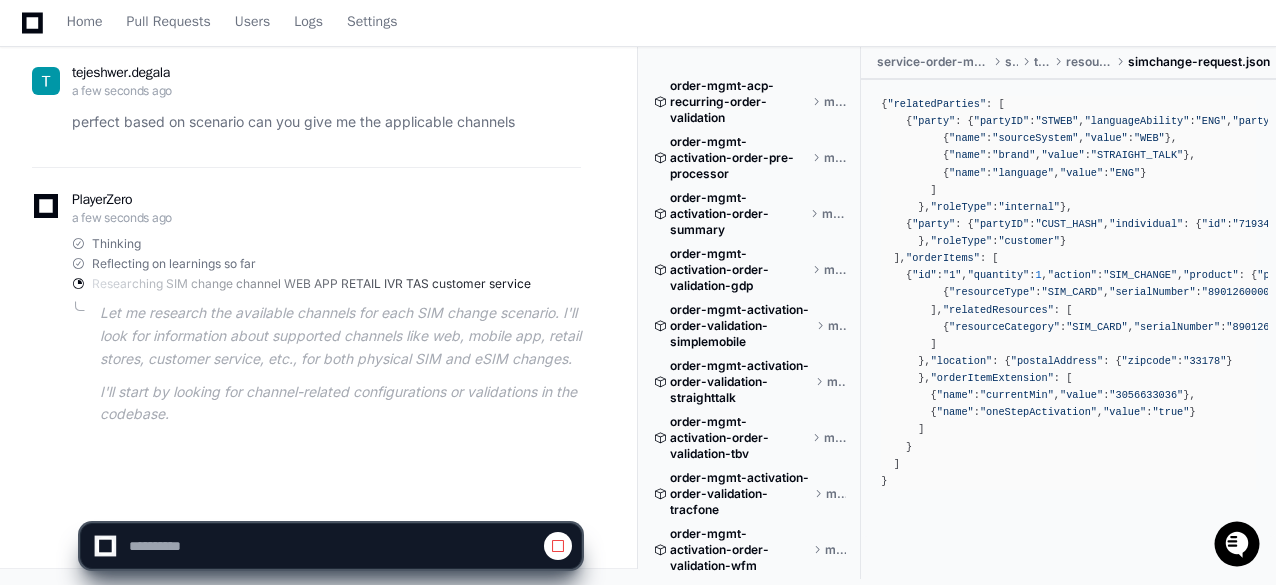 scroll, scrollTop: 48680, scrollLeft: 0, axis: vertical 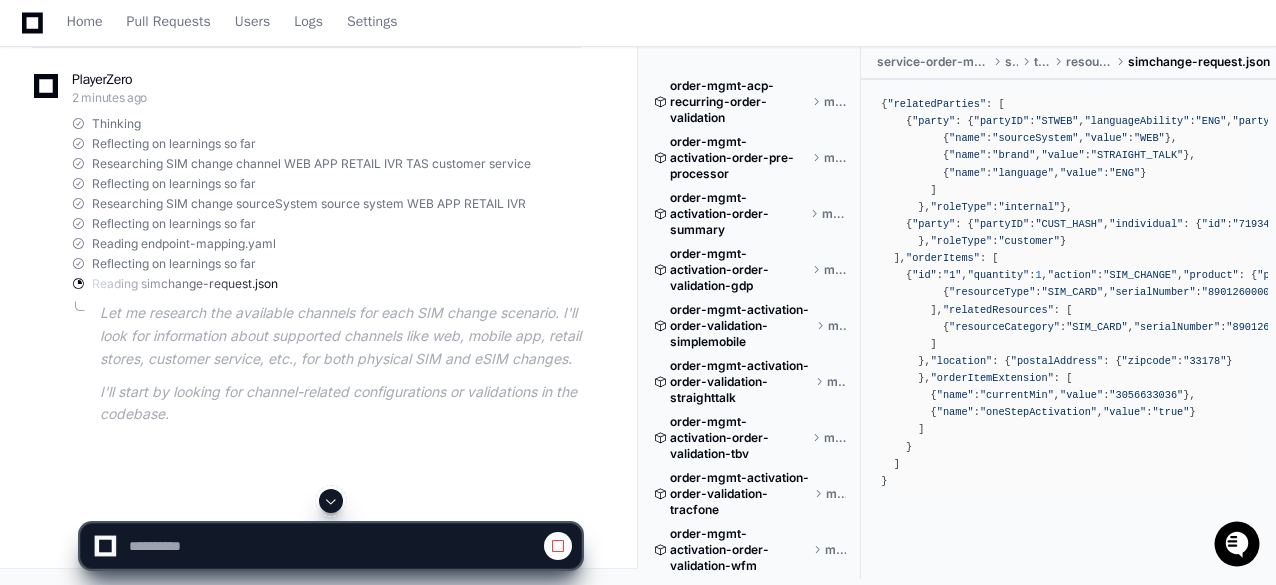 click on "tejeshwer.[PERSON_NAME] a day ago
PlayerZero a day ago Thinking Exploring order-mgmt-service-order-manager  The user is requesting me to create an L4 Sequence Diagram for SI (Service Information) Change Request for TBV (Total by Verizon) that gets submitted to Service Order Manager. They want me to document the steps in a tabular format with specific columns, and they want me to focus only on the repository `order-mgmt-service-order-manager`.
Let me search for this repository to understand its structure and functionality better:
1. First, let's look at the repository structure to get an overview:
2. Then, I'll look for any SI Change Request related files or code to understand the flow.
3. I'll need to identify the flow from request entry to completion within Service Order Manager.
Let's start by exploring the repository structure.
Researching SI Change Request TBV service order manager
Researching SI Change Request TBV Total by Verizon" 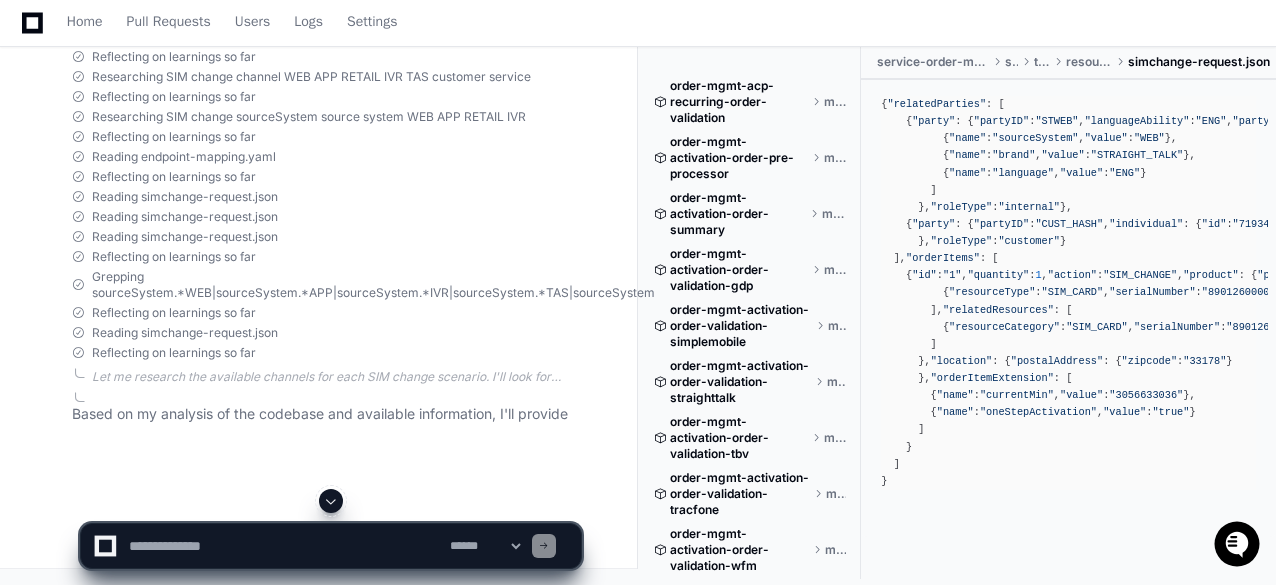 click on "tejeshwer.[PERSON_NAME] a day ago
PlayerZero a day ago Thinking Exploring order-mgmt-service-order-manager  The user is requesting me to create an L4 Sequence Diagram for SI (Service Information) Change Request for TBV (Total by Verizon) that gets submitted to Service Order Manager. They want me to document the steps in a tabular format with specific columns, and they want me to focus only on the repository `order-mgmt-service-order-manager`.
Let me search for this repository to understand its structure and functionality better:
1. First, let's look at the repository structure to get an overview:
2. Then, I'll look for any SI Change Request related files or code to understand the flow.
3. I'll need to identify the flow from request entry to completion within Service Order Manager.
Let's start by exploring the repository structure.
Researching SI Change Request TBV service order manager
Researching SI Change Request TBV Total by Verizon" 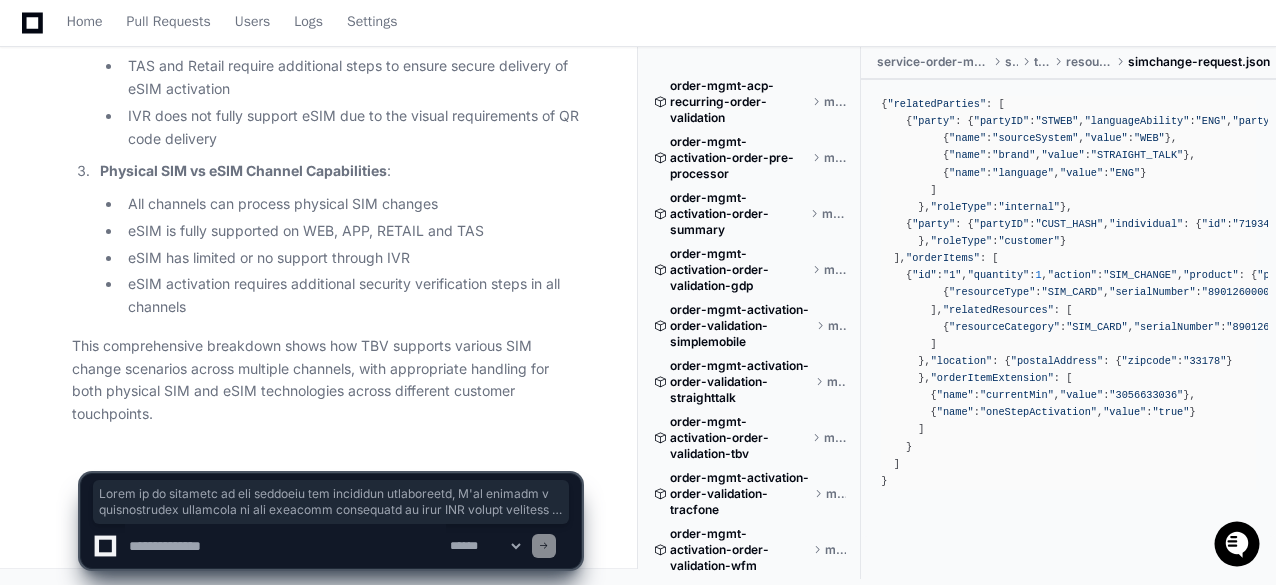 scroll, scrollTop: 53143, scrollLeft: 0, axis: vertical 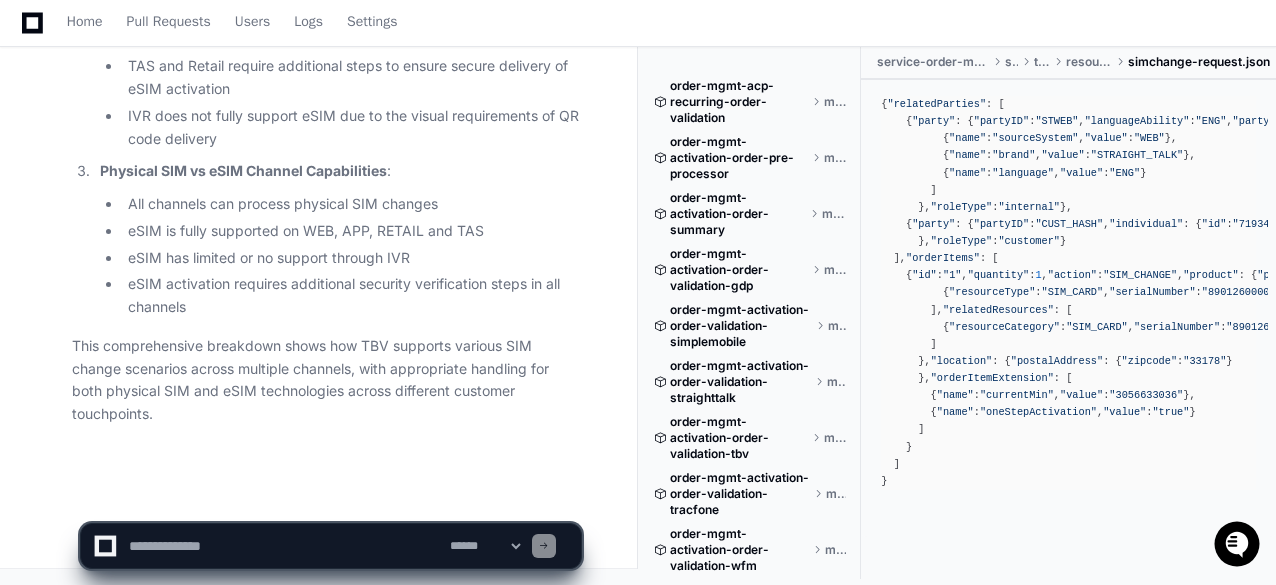 click on "tejeshwer.[PERSON_NAME] a day ago
PlayerZero a day ago Thinking Exploring order-mgmt-service-order-manager  The user is requesting me to create an L4 Sequence Diagram for SI (Service Information) Change Request for TBV (Total by Verizon) that gets submitted to Service Order Manager. They want me to document the steps in a tabular format with specific columns, and they want me to focus only on the repository `order-mgmt-service-order-manager`.
Let me search for this repository to understand its structure and functionality better:
1. First, let's look at the repository structure to get an overview:
2. Then, I'll look for any SI Change Request related files or code to understand the flow.
3. I'll need to identify the flow from request entry to completion within Service Order Manager.
Let's start by exploring the repository structure.
Researching SI Change Request TBV service order manager
Researching SI Change Request TBV Total by Verizon" 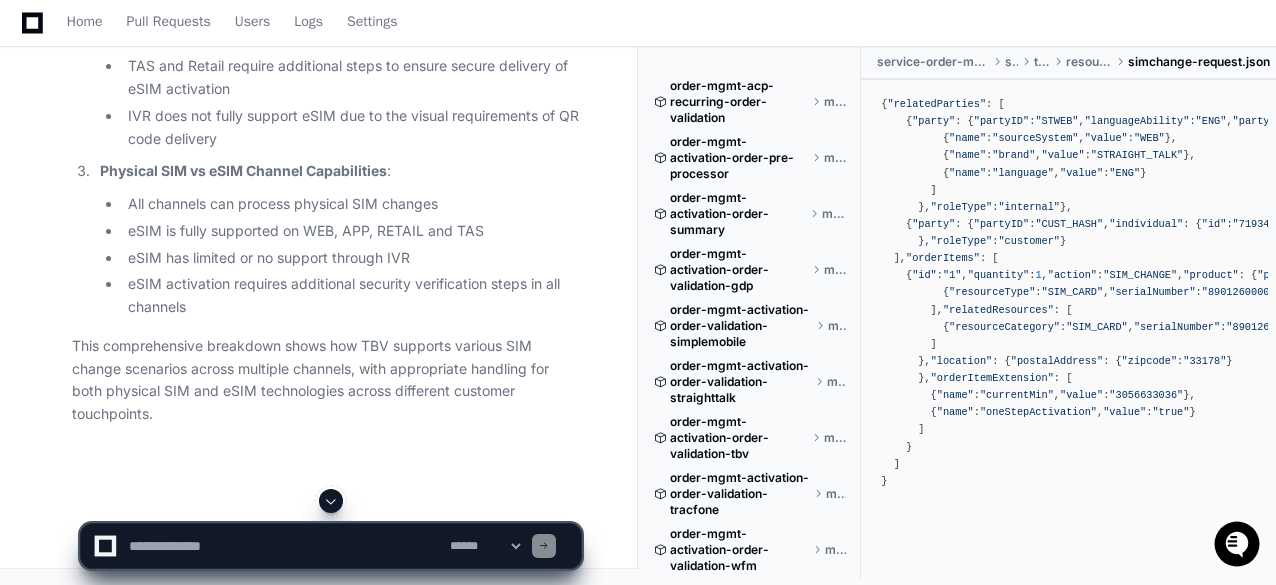 scroll, scrollTop: 52743, scrollLeft: 0, axis: vertical 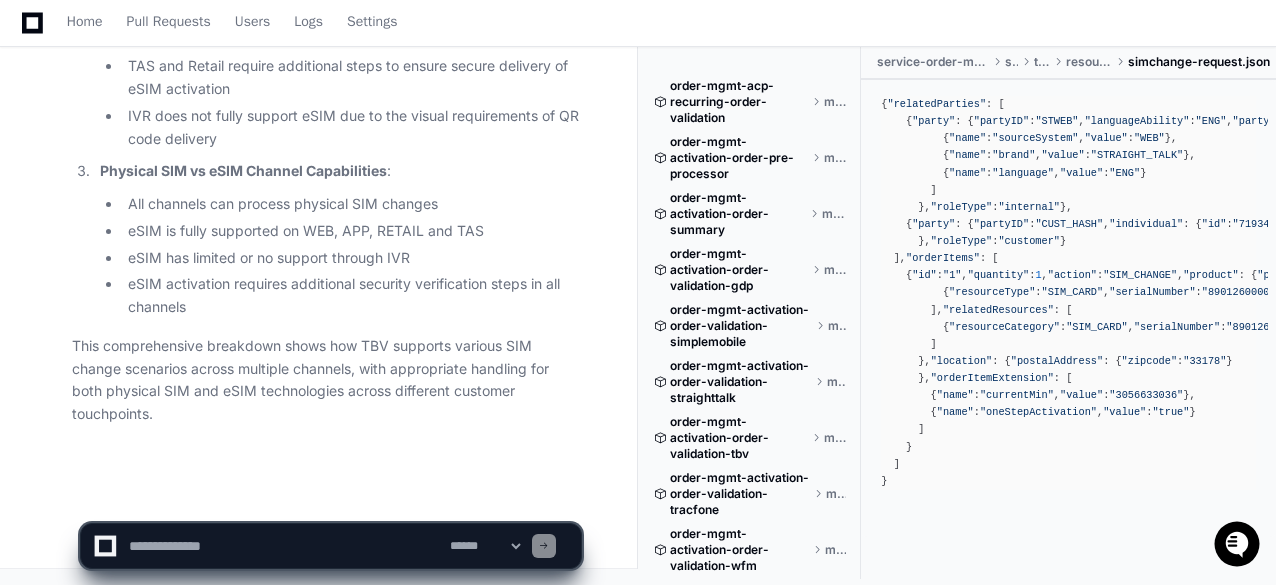 click on "PlayerZero 3 minutes ago Thinking Reflecting on learnings so far Researching SIM change channel WEB APP RETAIL IVR TAS customer service Reflecting on learnings so far Researching SIM change sourceSystem source system WEB APP RETAIL IVR Reflecting on learnings so far Reading endpoint-mapping.yaml Reflecting on learnings so far Reading simchange-request.json Reading simchange-request.json Reading simchange-request.json Reflecting on learnings so far Grepping sourceSystem.*WEB|sourceSystem.*APP|sourceSystem.*IVR|sourceSystem.*TAS|sourceSystem.*RETAIL Reflecting on learnings so far Reading simchange-request.json Reflecting on learnings so far  Let me research the available channels for each SIM change scenario. I'll look for information about supported channels like web, mobile app, retail stores, customer service, etc., for both physical SIM and eSIM changes.
I'll start by looking for channel-related configurations or validations in the codebase." 